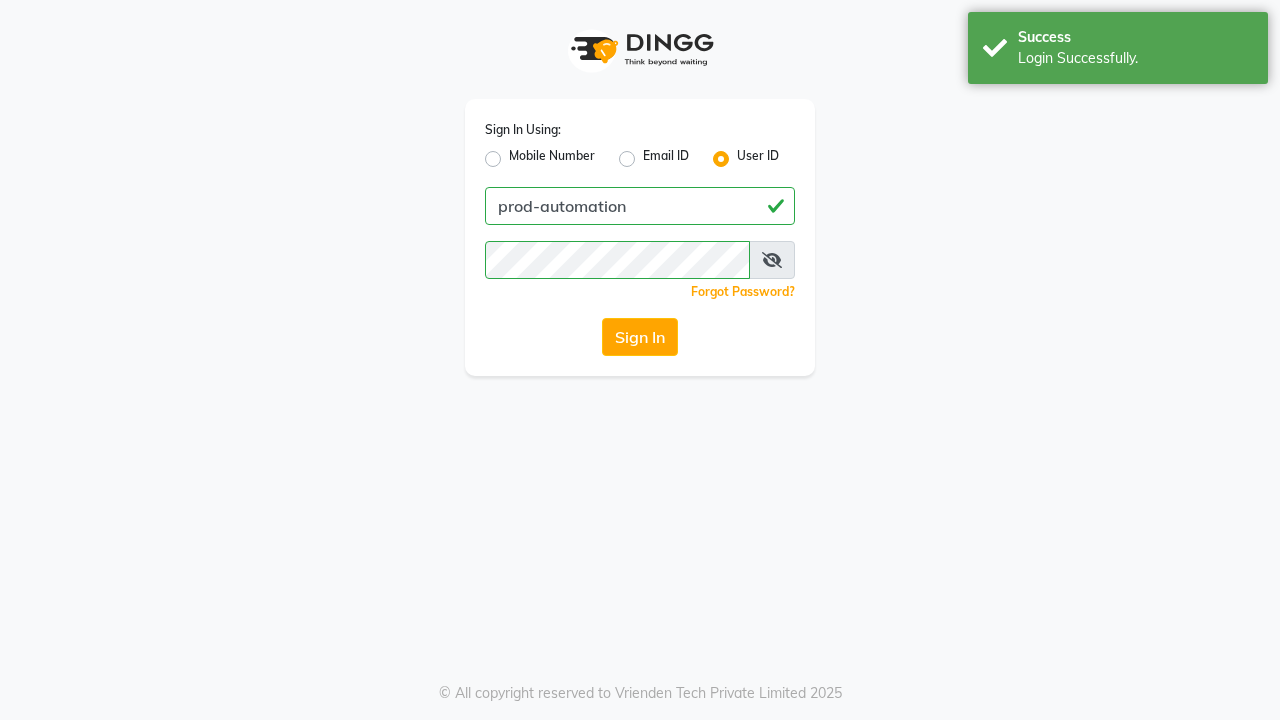 scroll, scrollTop: 0, scrollLeft: 0, axis: both 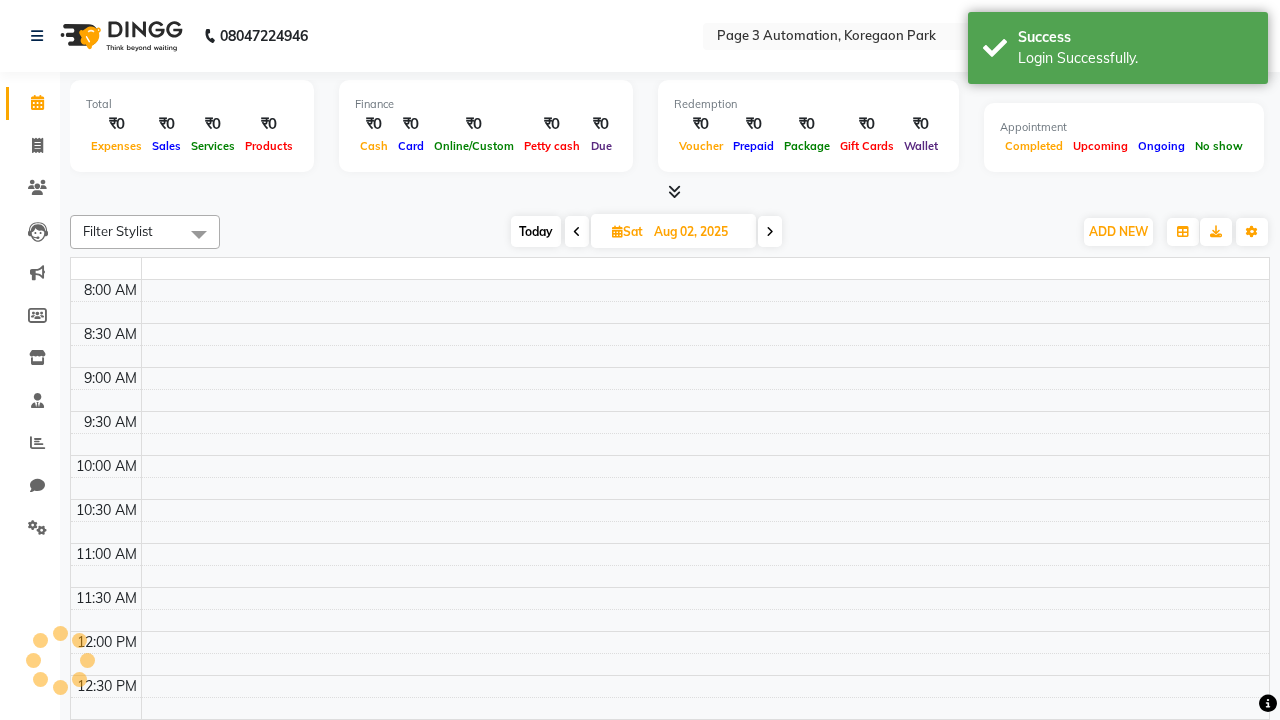 select on "en" 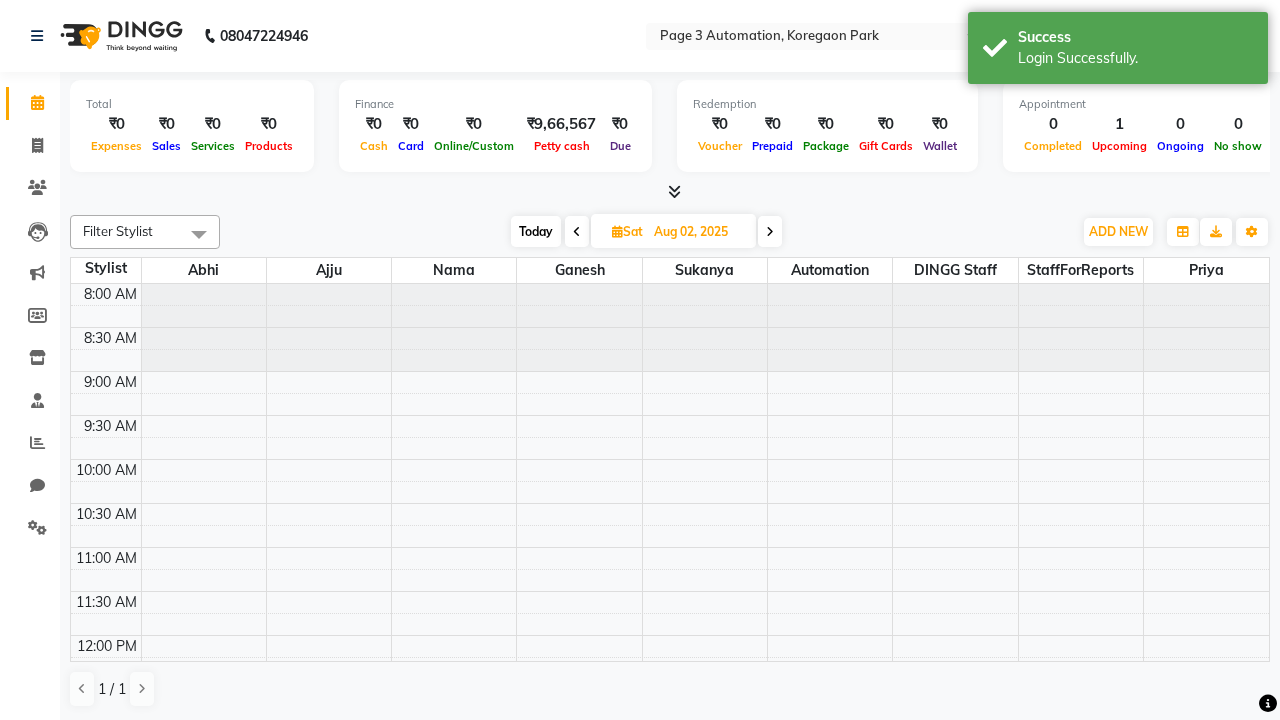 click on "Today" at bounding box center [536, 231] 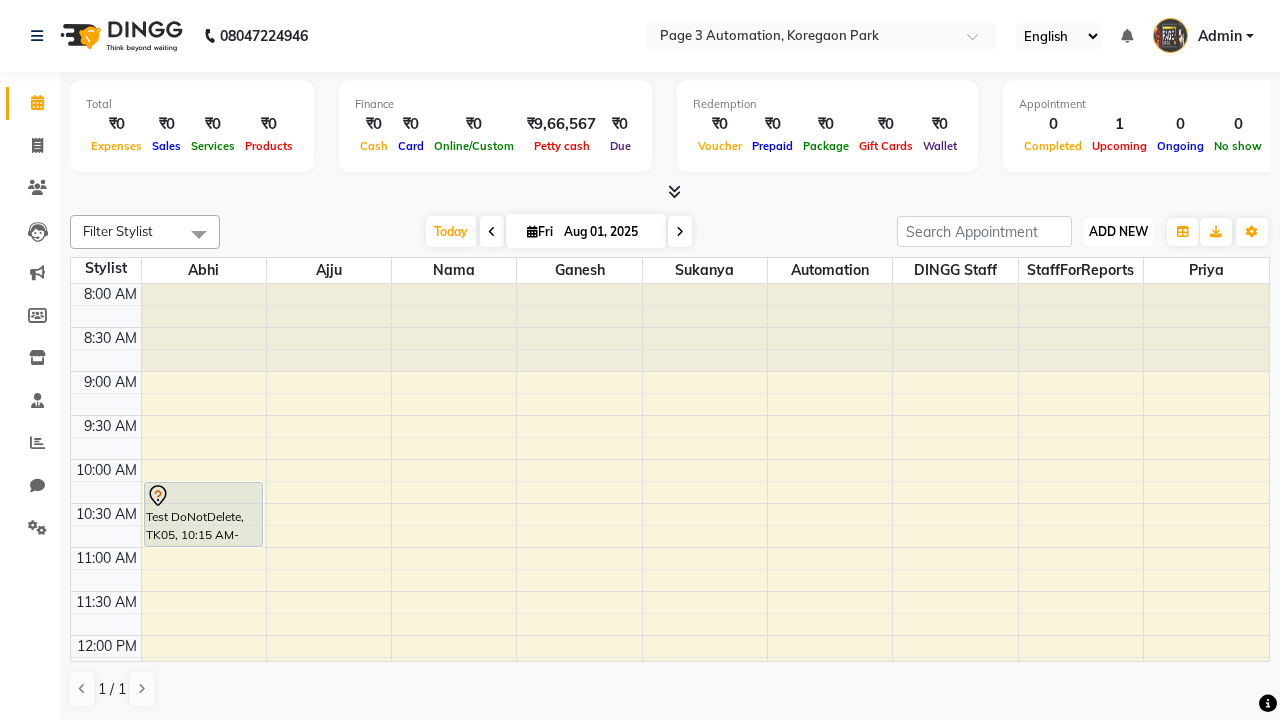 click on "ADD NEW" at bounding box center (1118, 231) 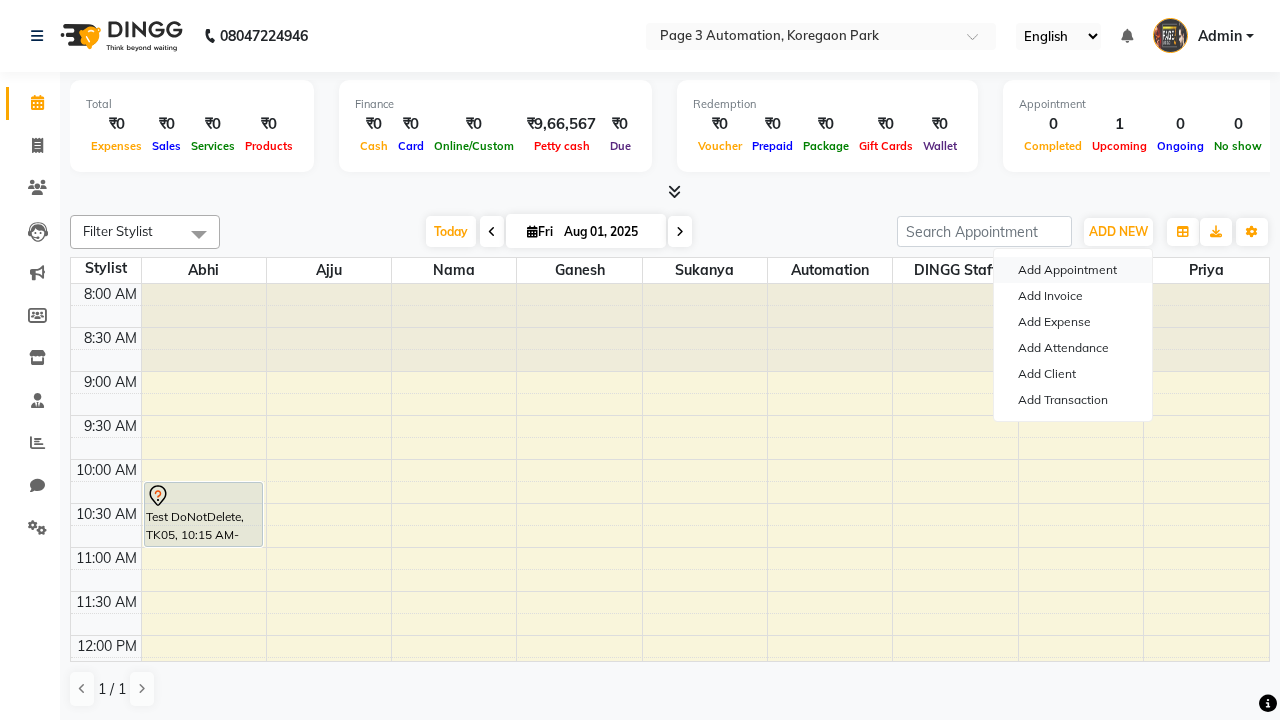 click on "Add Appointment" at bounding box center [1073, 270] 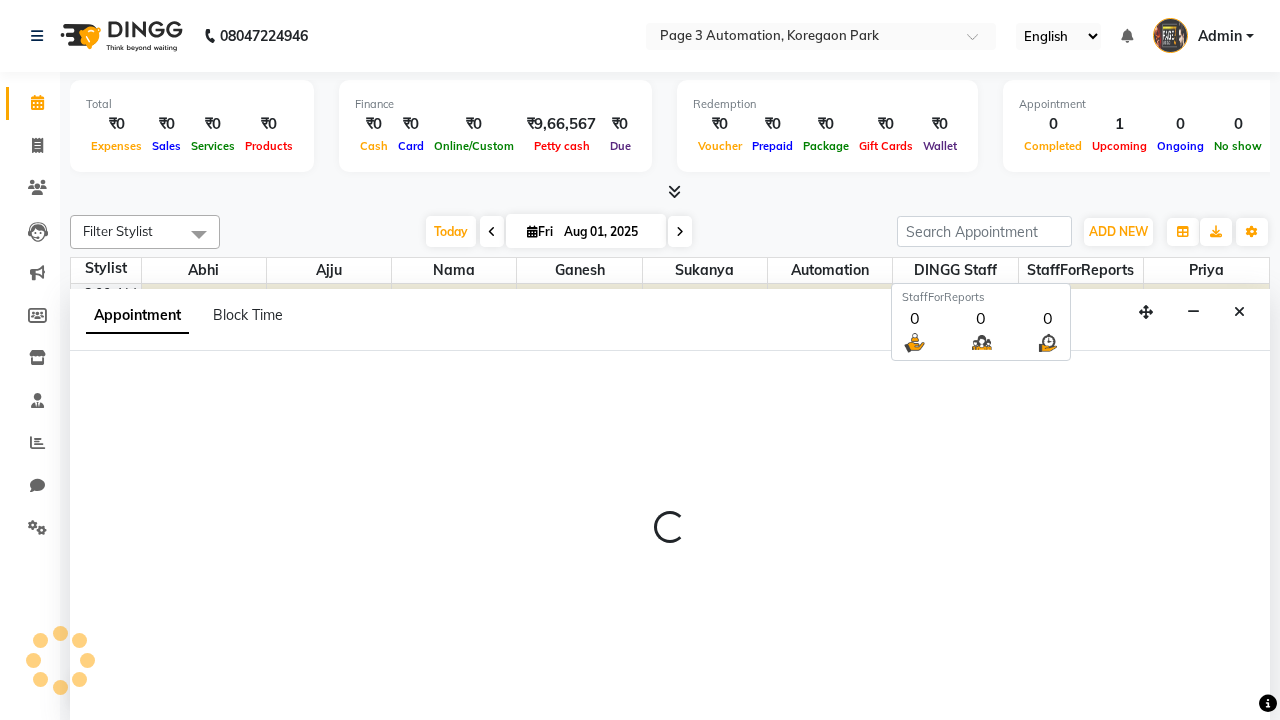 select on "tentative" 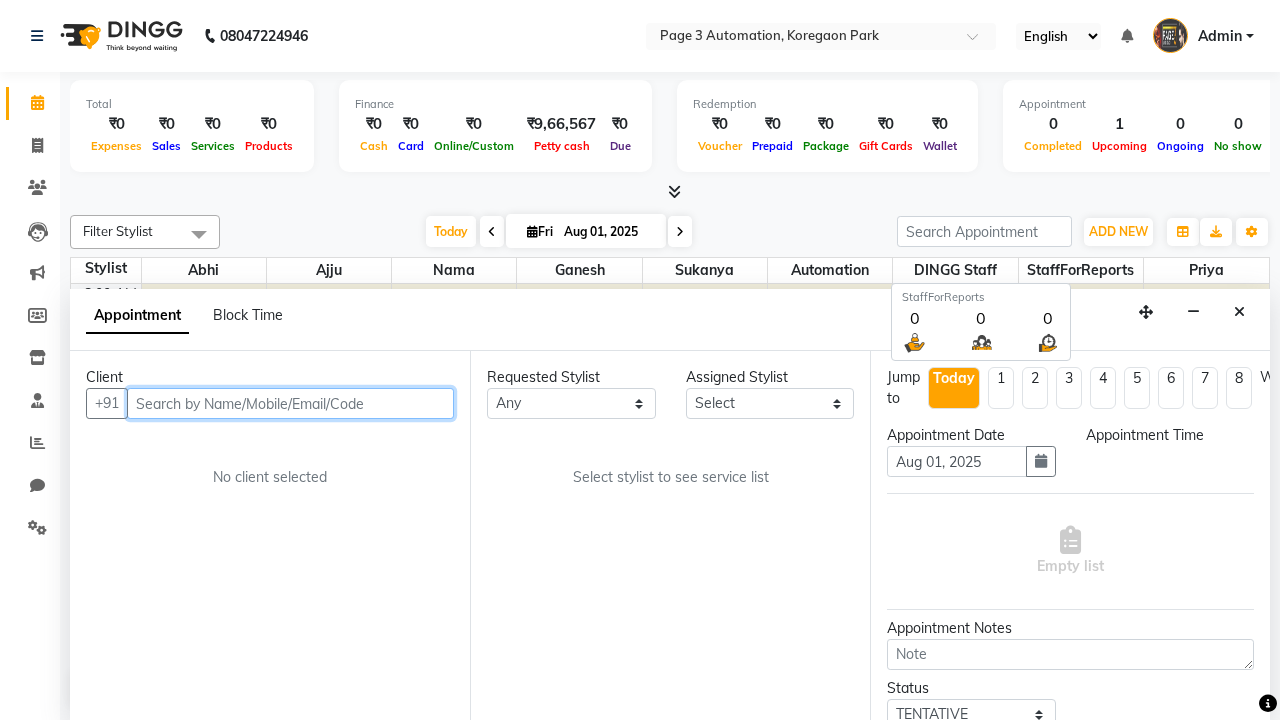 scroll, scrollTop: 1, scrollLeft: 0, axis: vertical 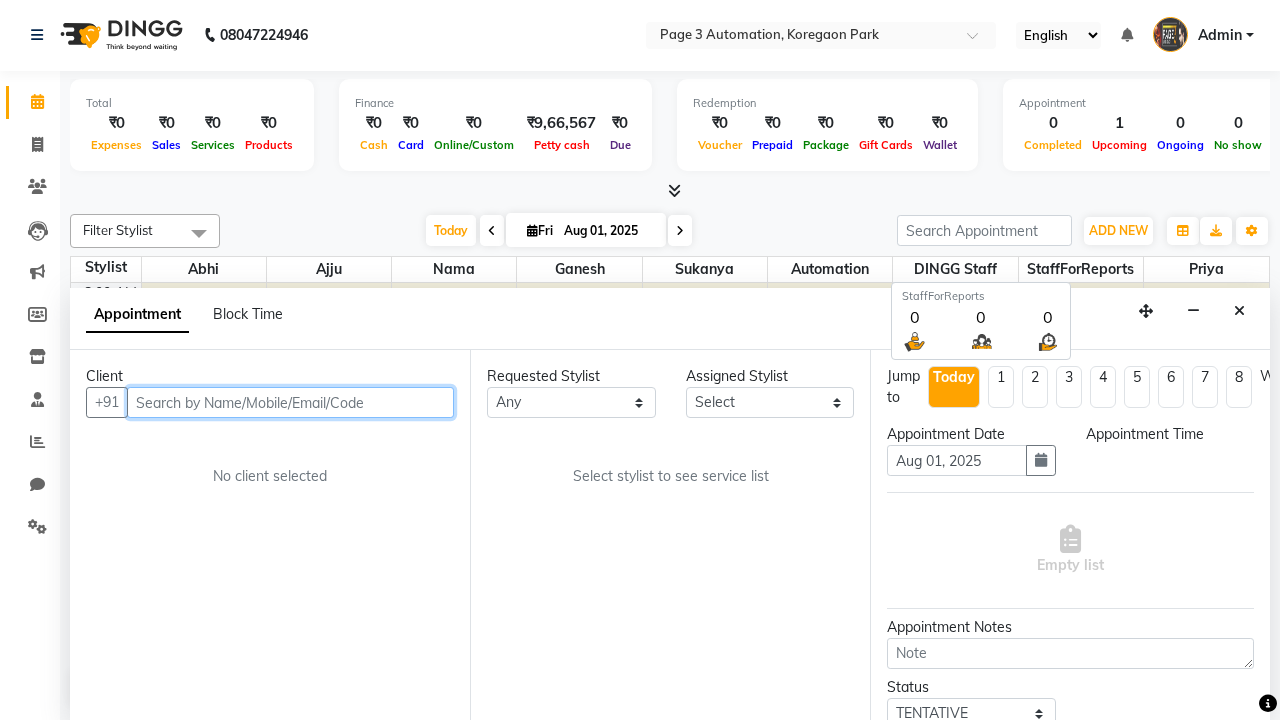 select on "540" 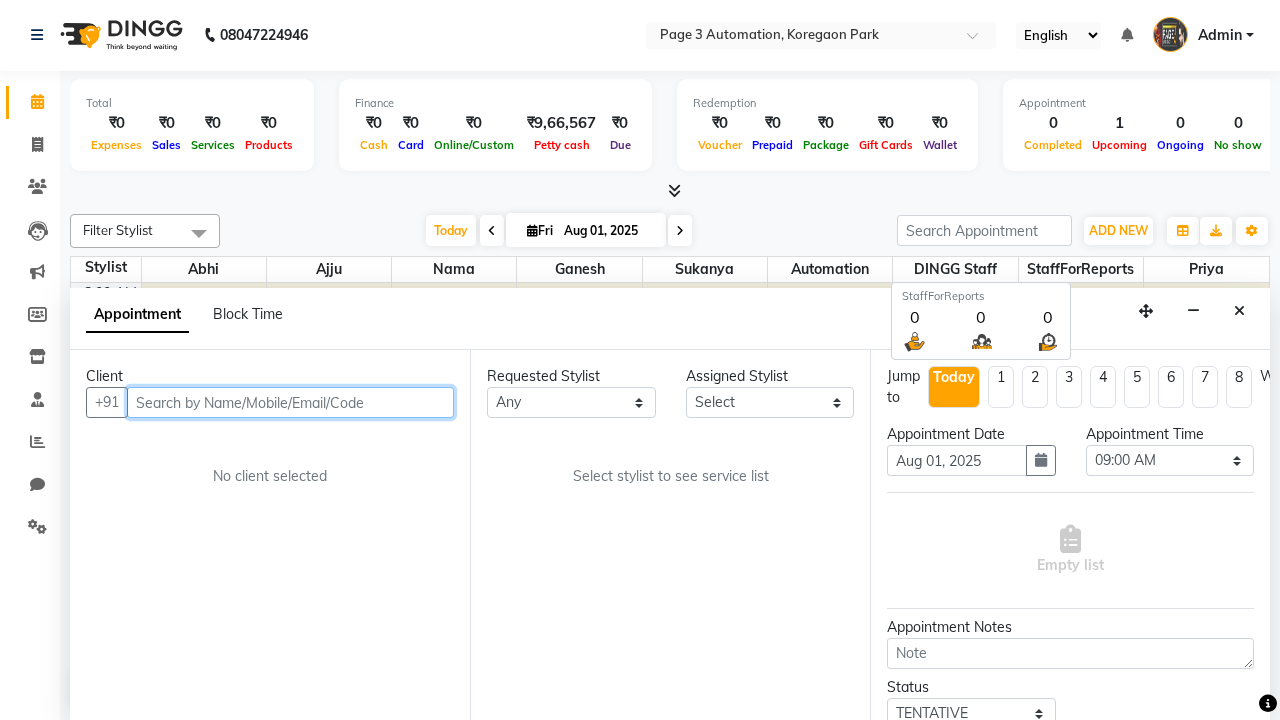 type on "8192346578" 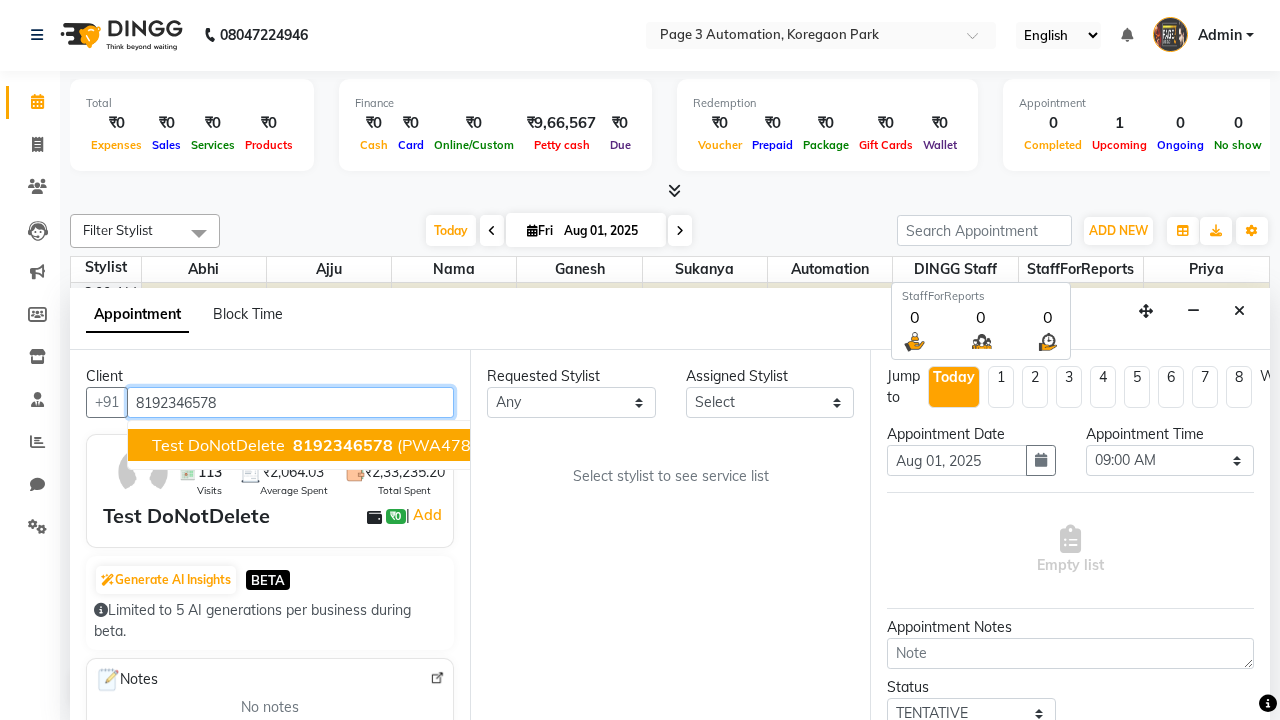 click on "8192346578" at bounding box center (343, 445) 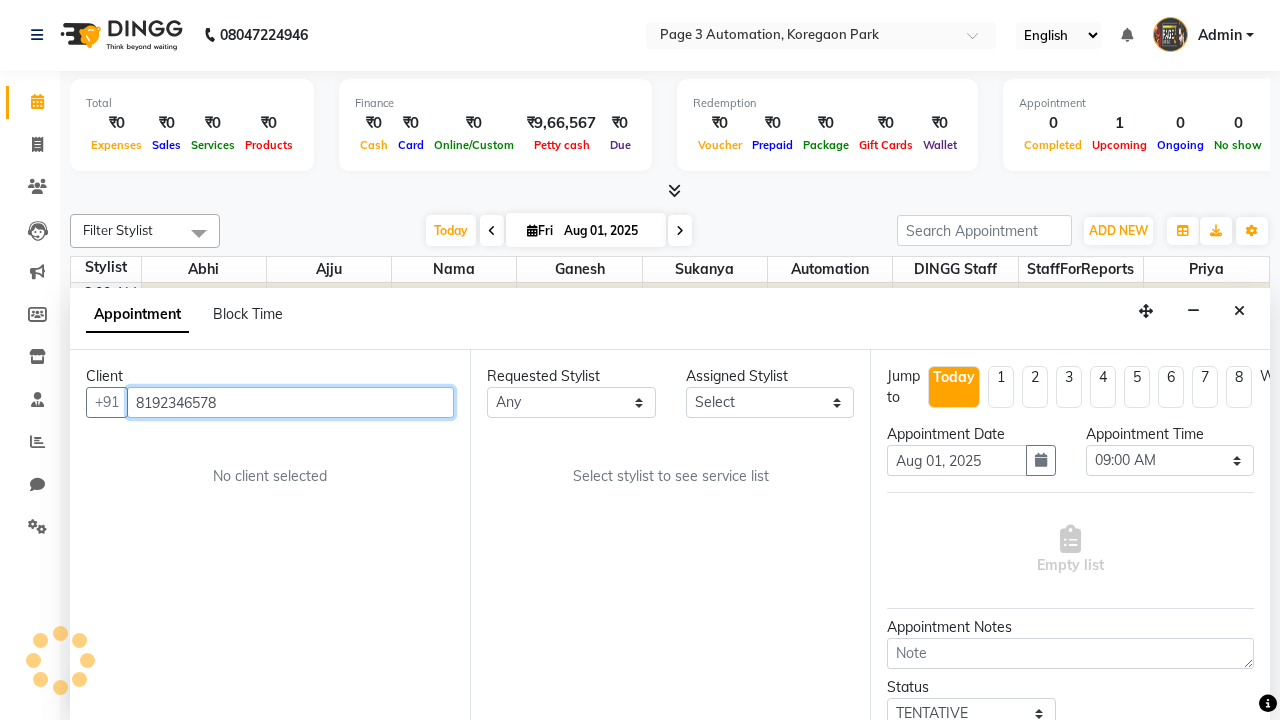 select on "711" 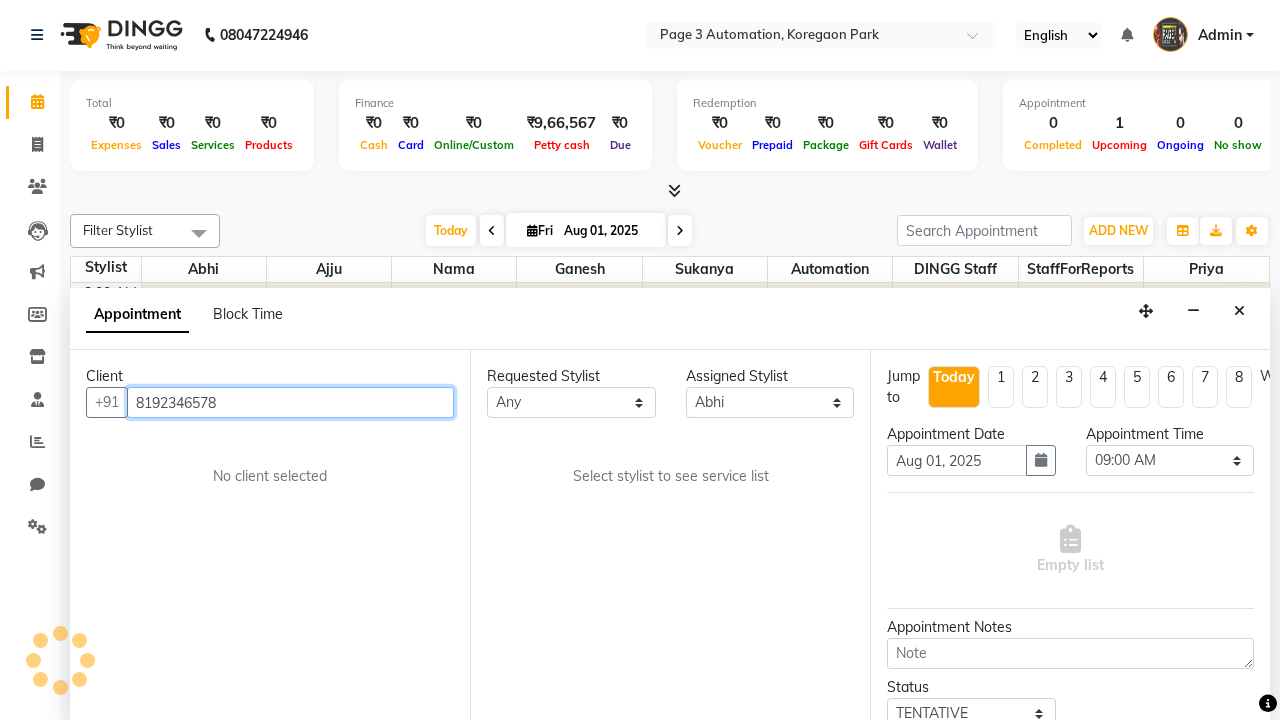 scroll, scrollTop: 0, scrollLeft: 0, axis: both 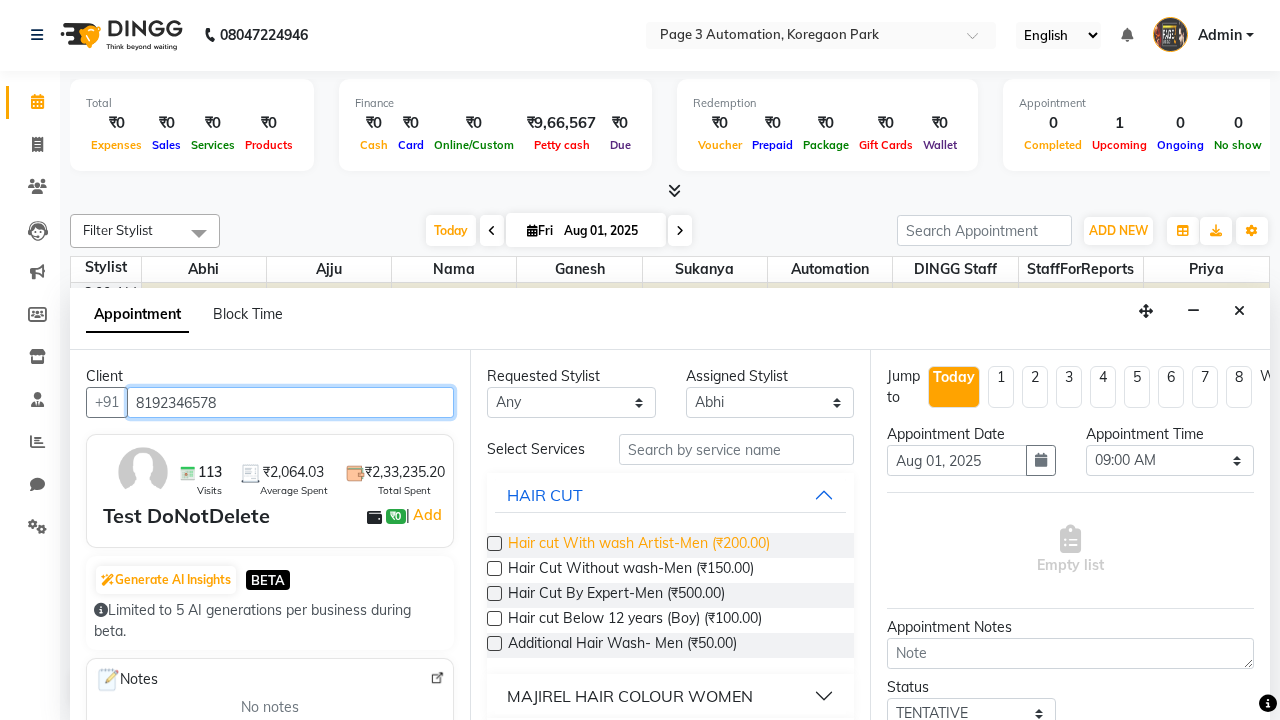 type on "8192346578" 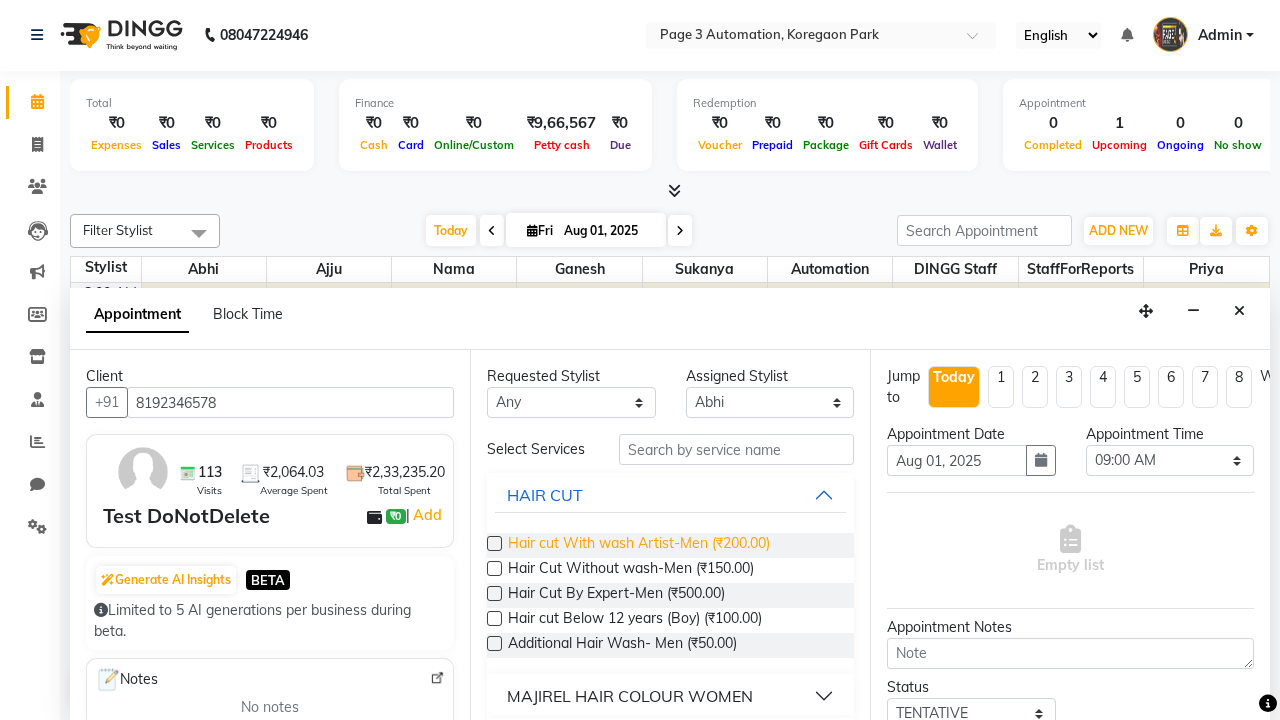 click on "Hair cut With wash Artist-Men (₹200.00)" at bounding box center [639, 545] 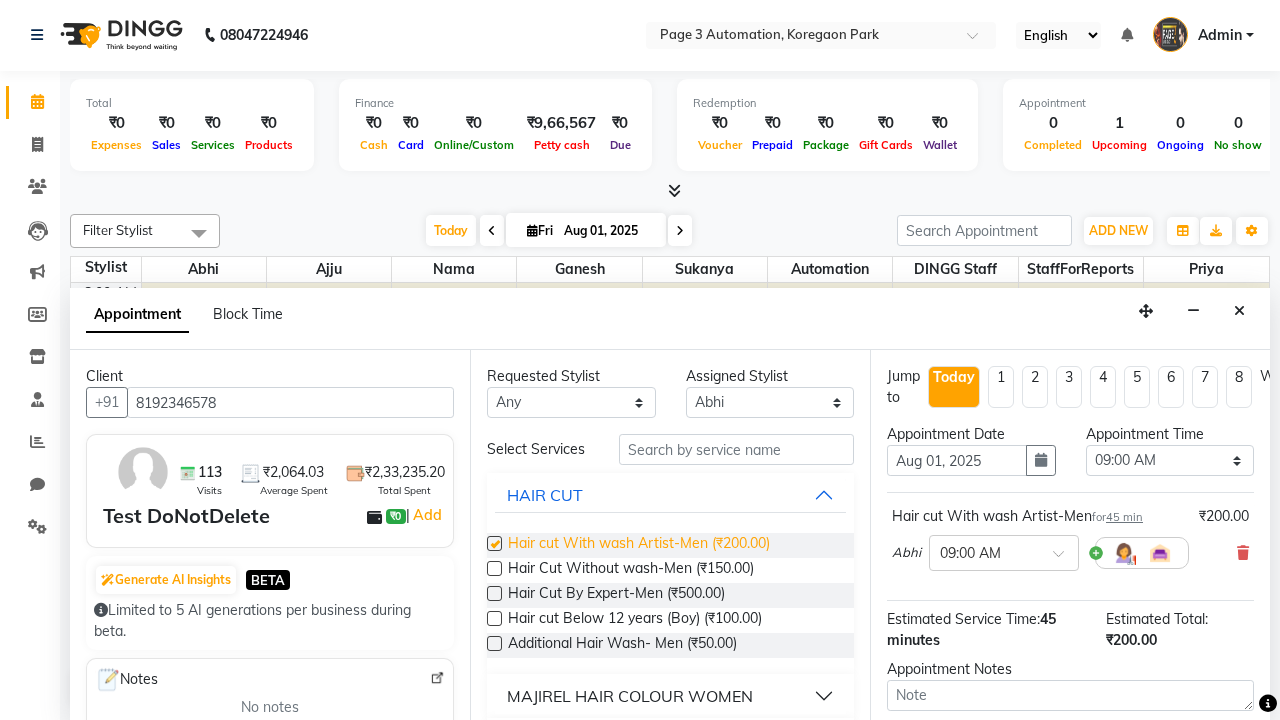 checkbox on "false" 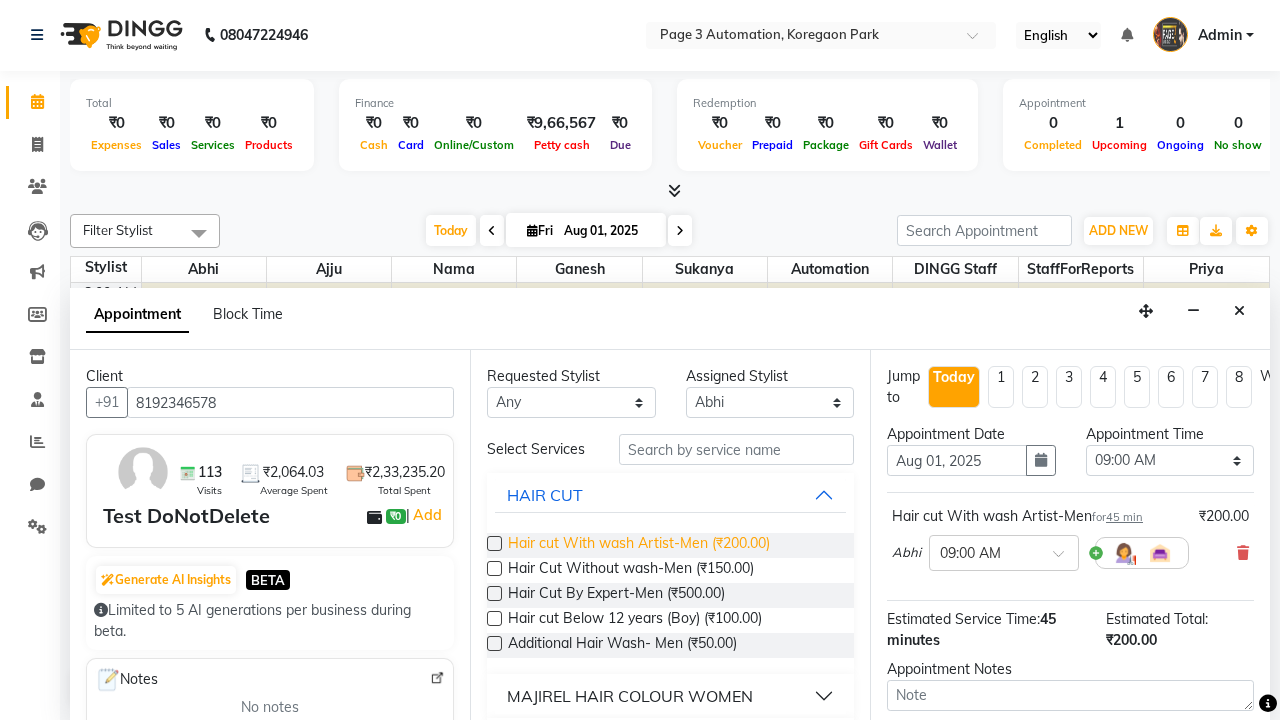 select on "825" 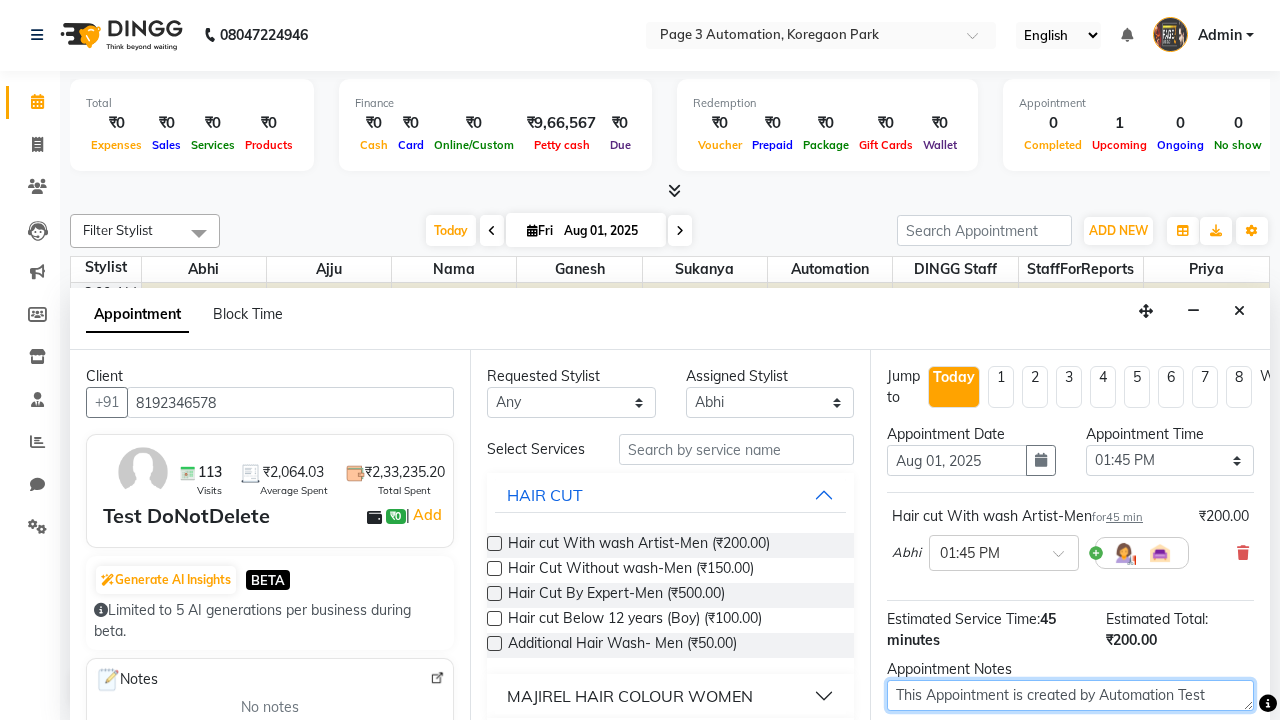 type on "This Appointment is created by Automation Test" 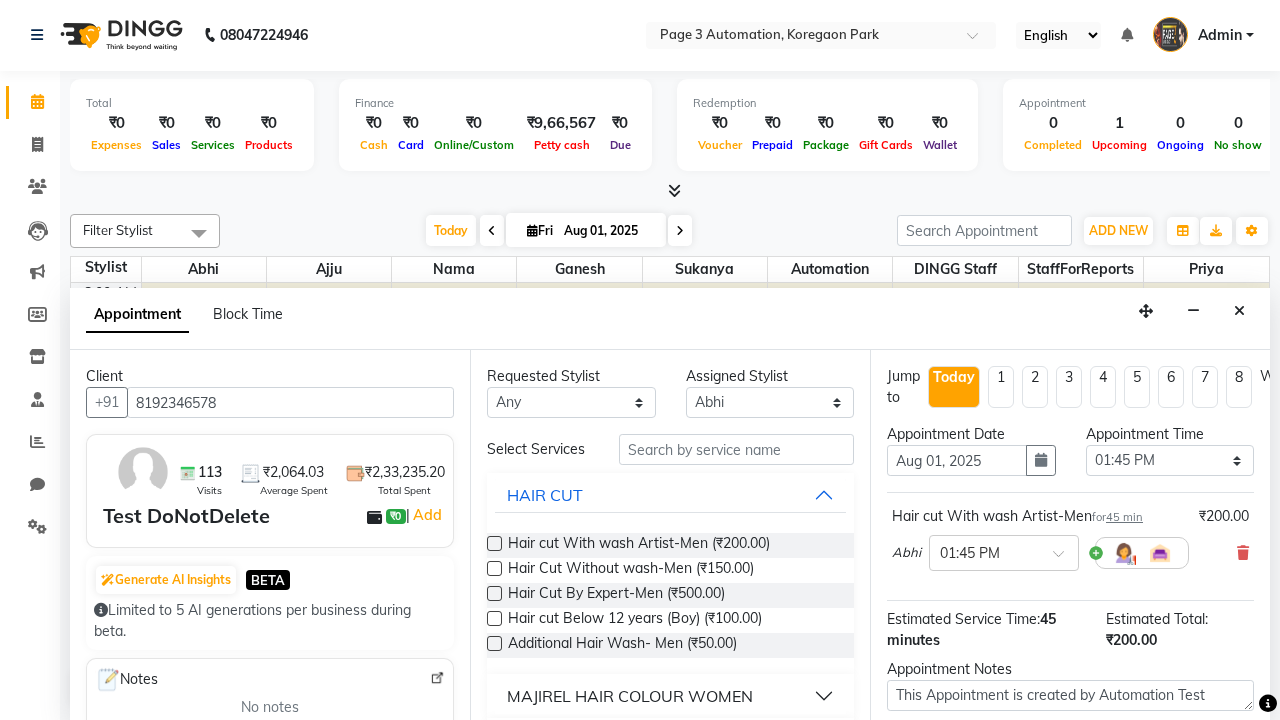 click at bounding box center [1097, 822] 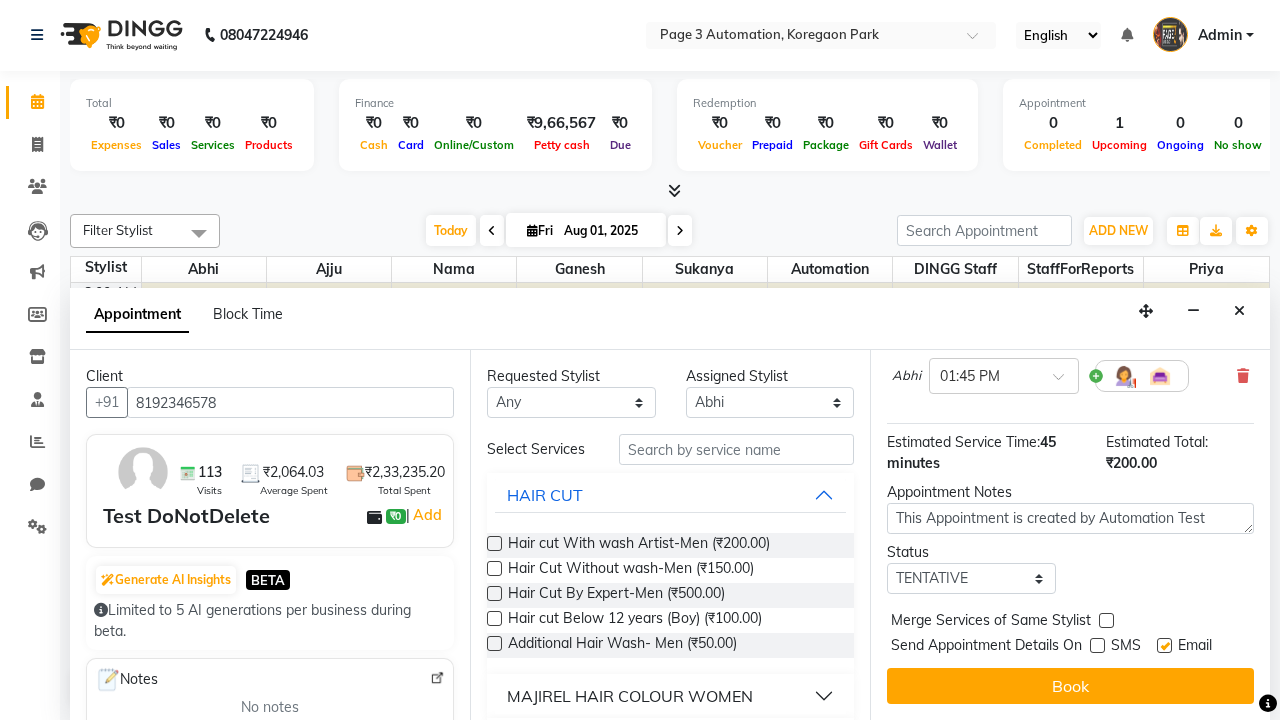 click at bounding box center [1164, 645] 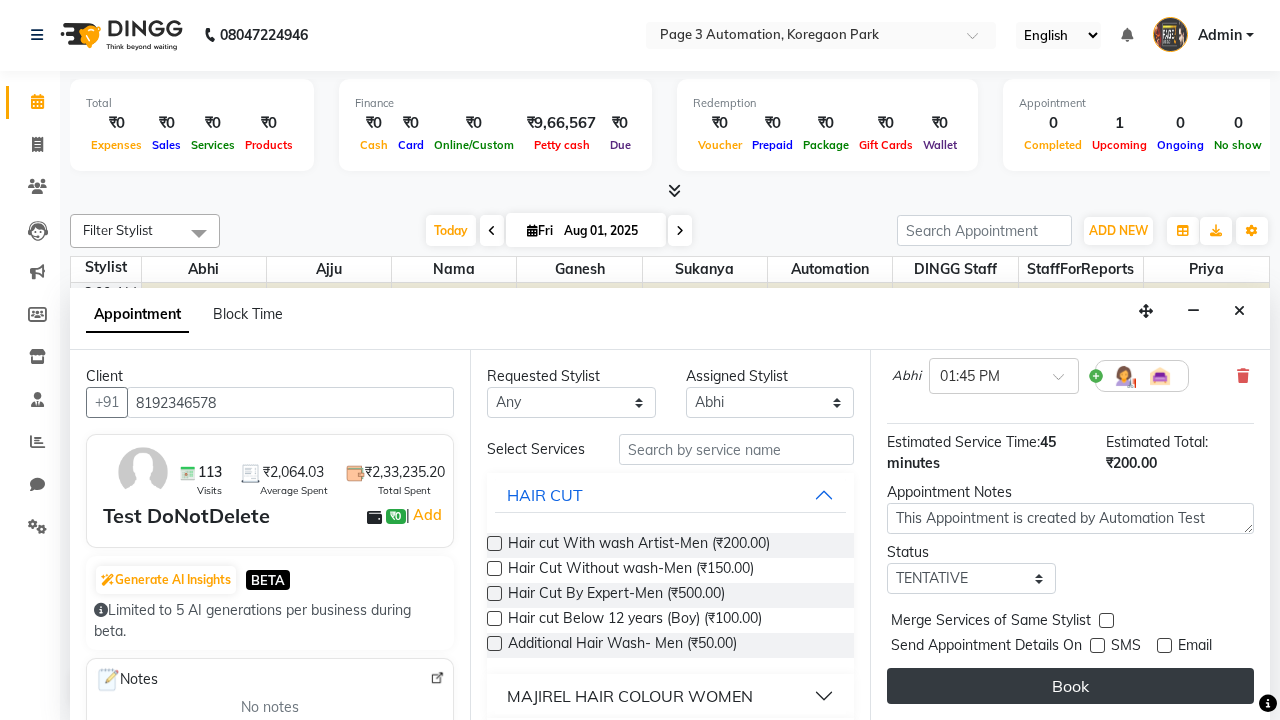 click on "Book" at bounding box center [1070, 686] 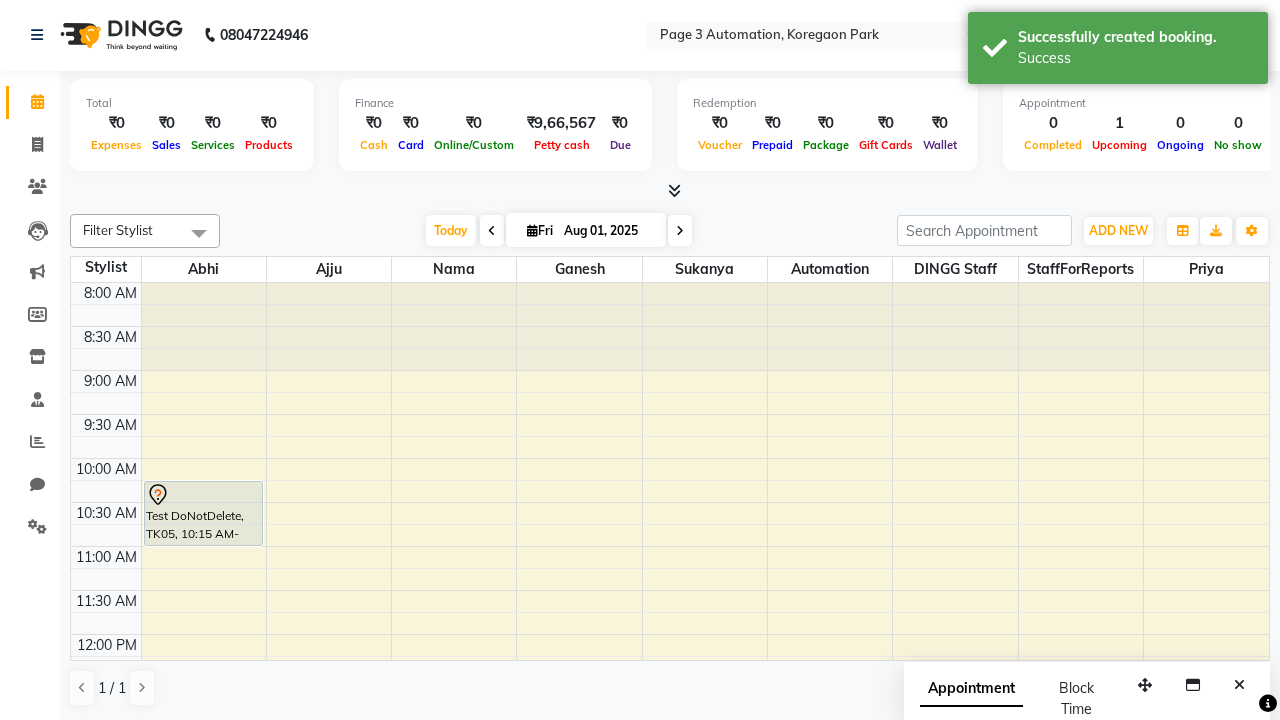 scroll, scrollTop: 0, scrollLeft: 0, axis: both 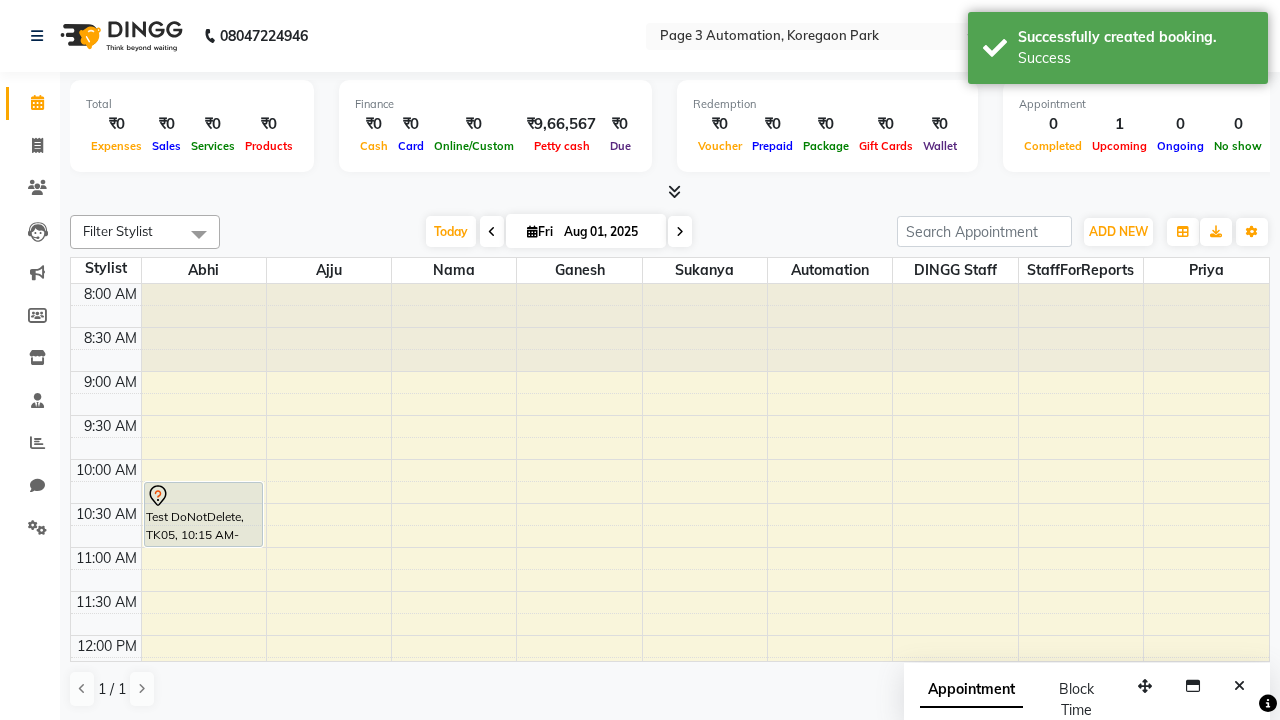 click on "Success" at bounding box center [1135, 58] 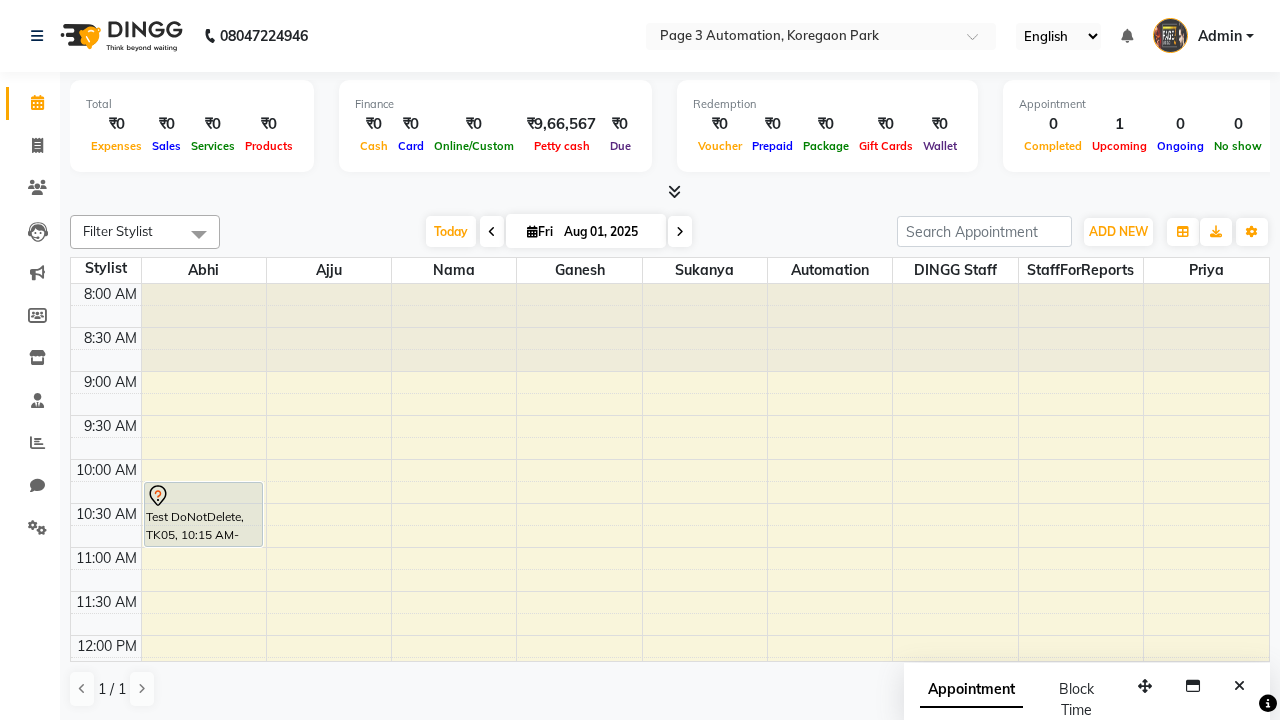 click at bounding box center (199, 234) 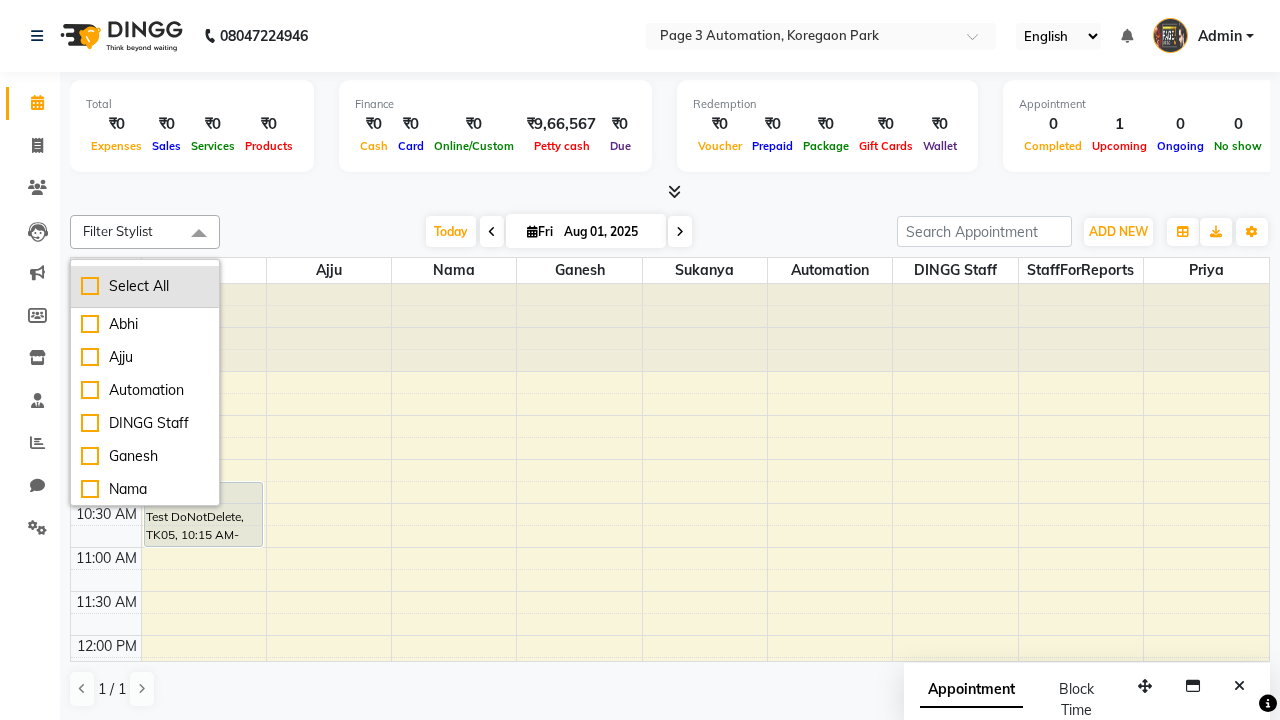 click on "Select All" at bounding box center [145, 286] 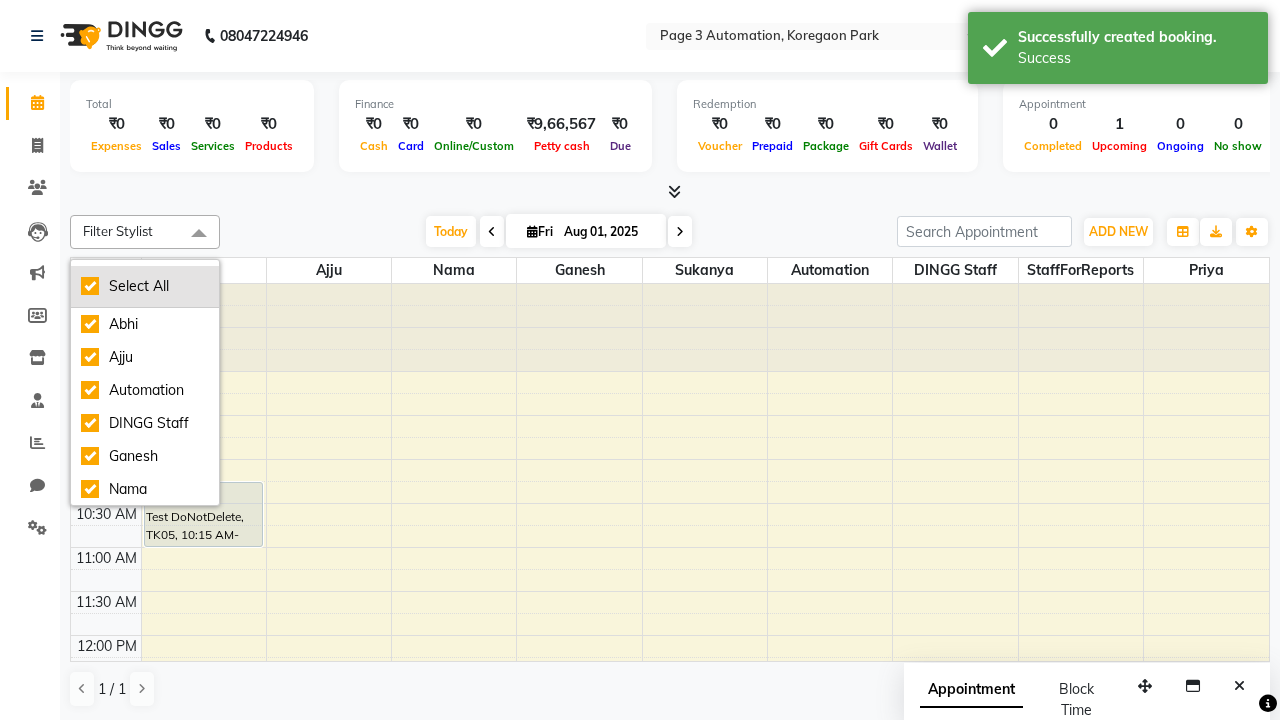 checkbox on "true" 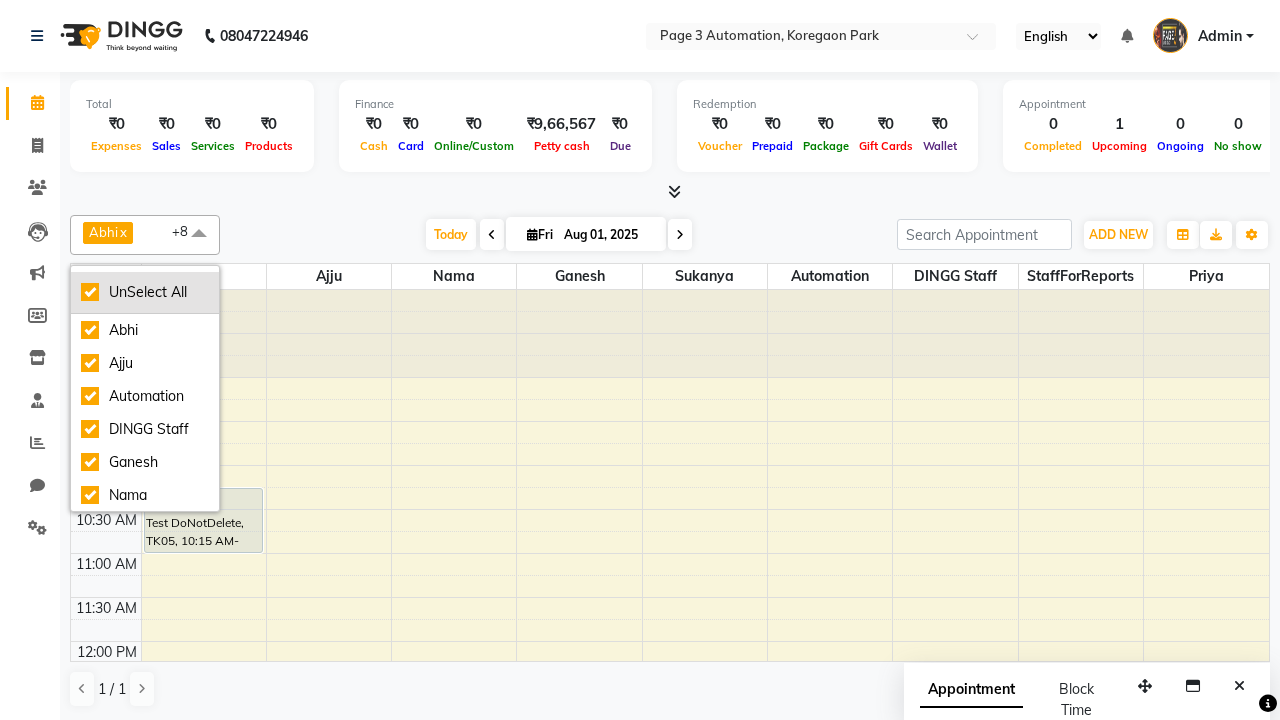 click on "UnSelect All" at bounding box center (145, 292) 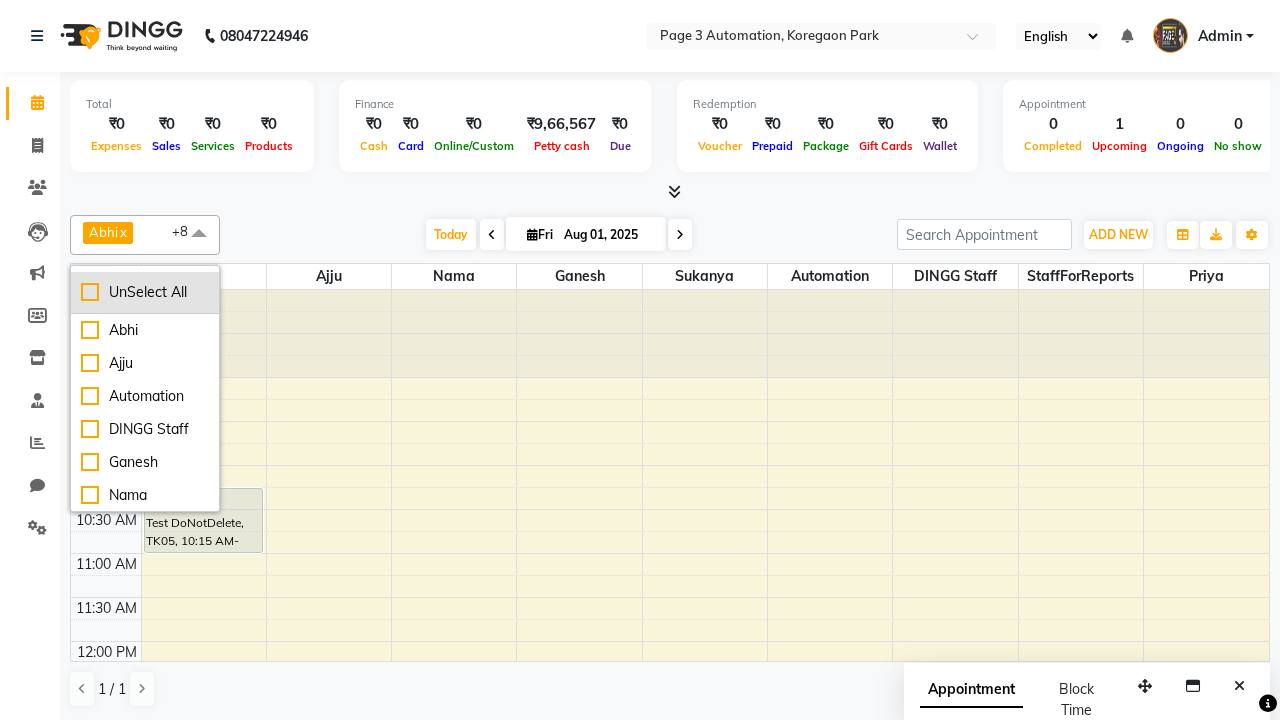 checkbox on "false" 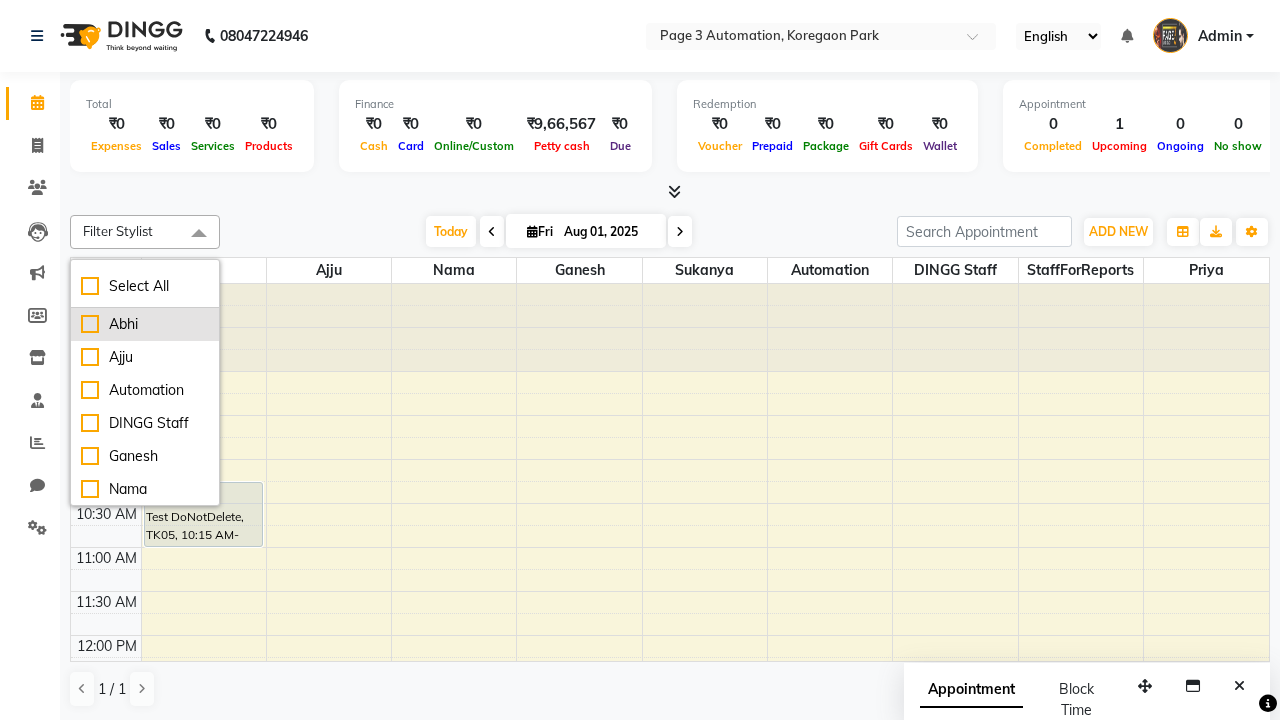 click on "Abhi" at bounding box center [145, 324] 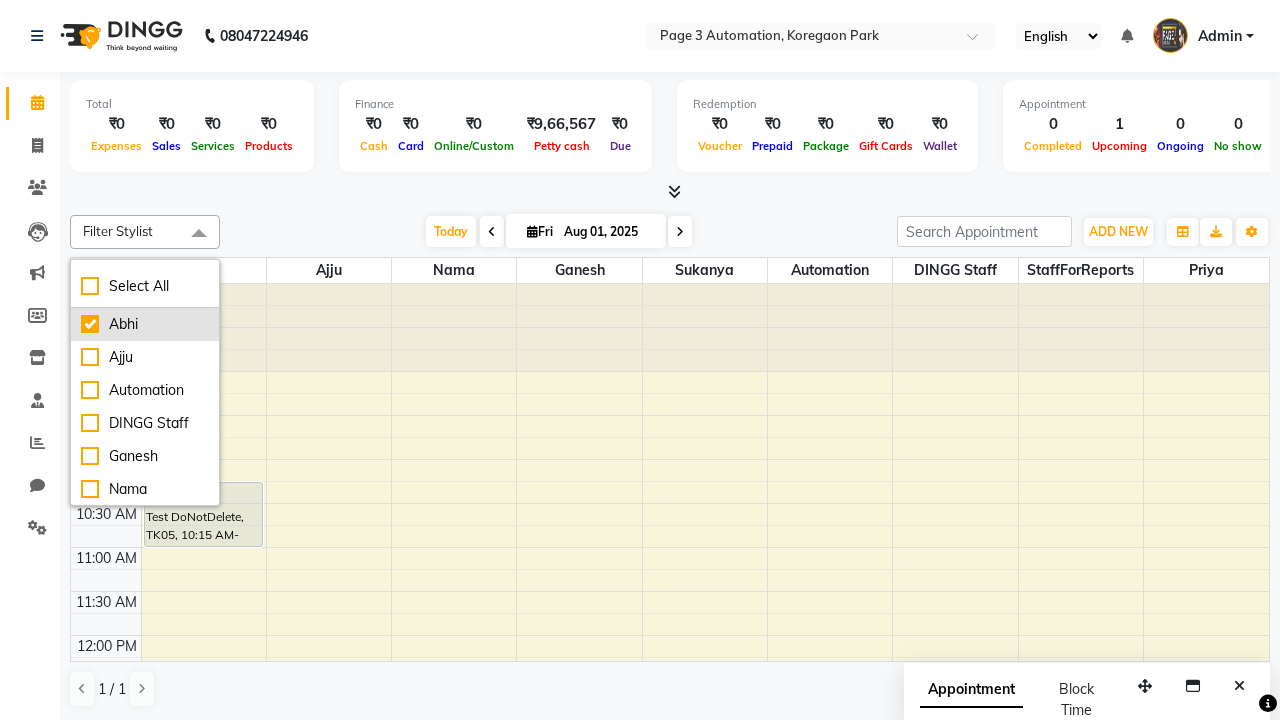 checkbox on "true" 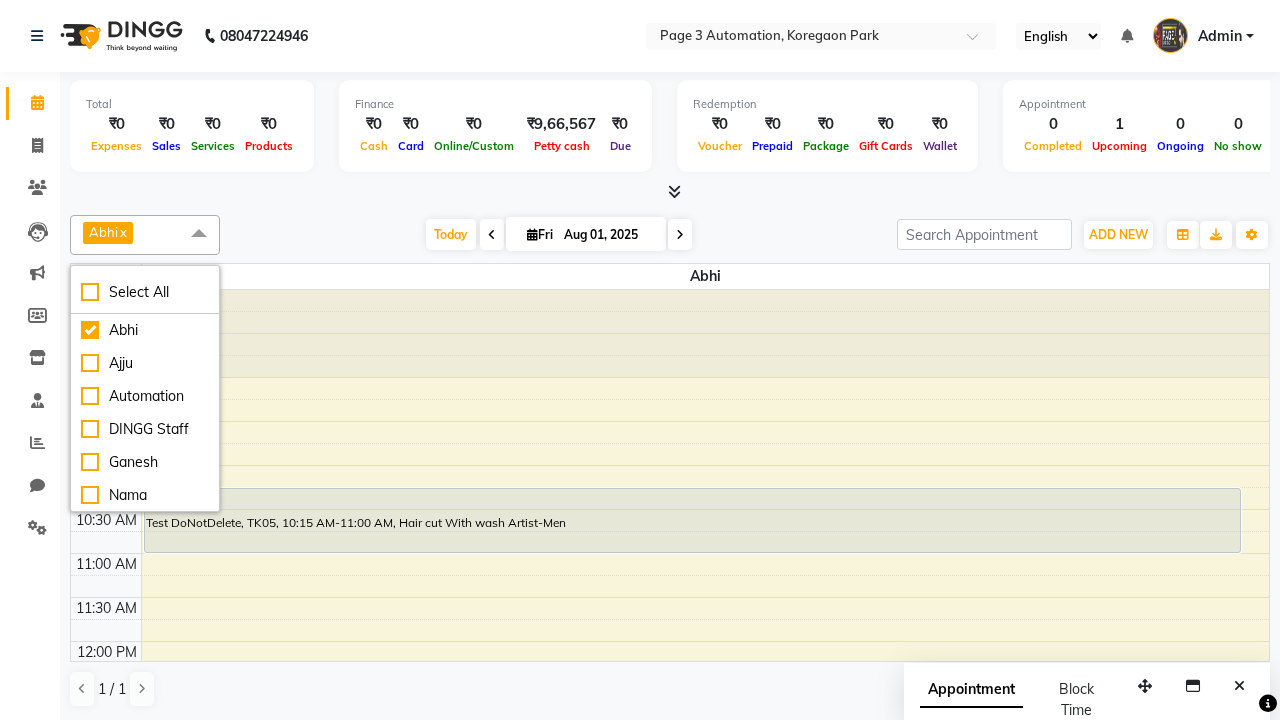 click at bounding box center (199, 234) 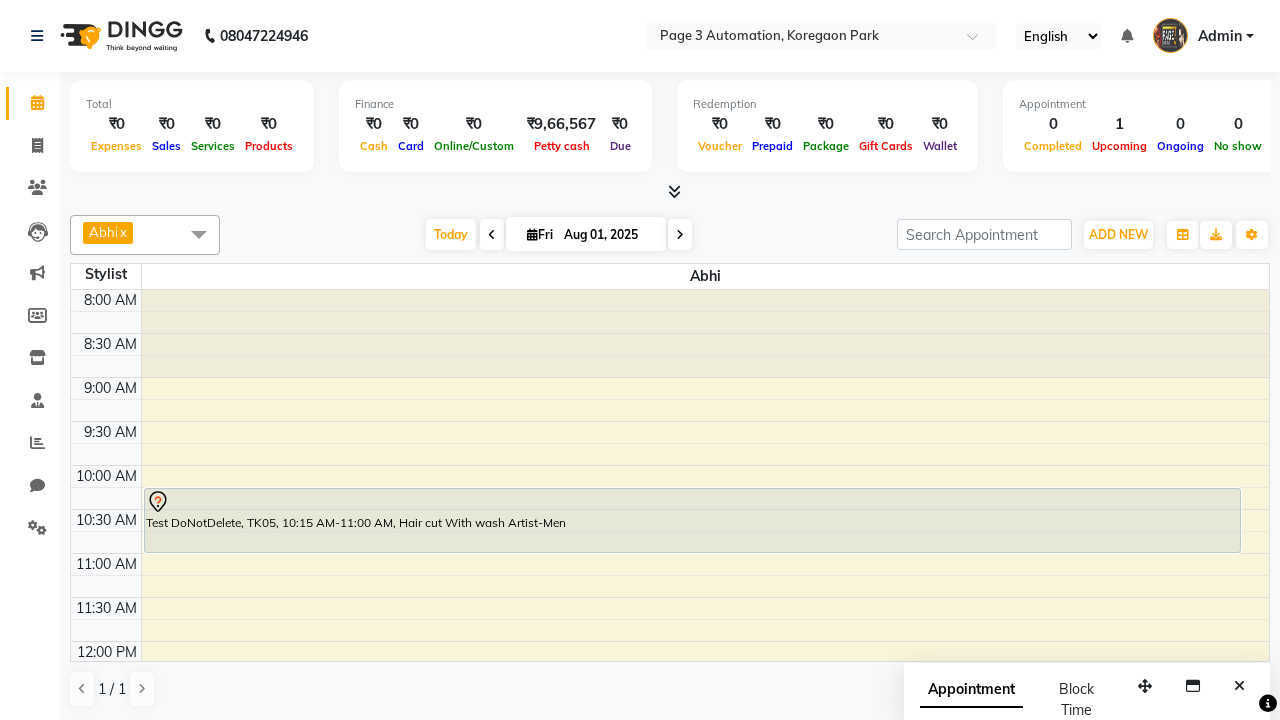 scroll, scrollTop: 353, scrollLeft: 0, axis: vertical 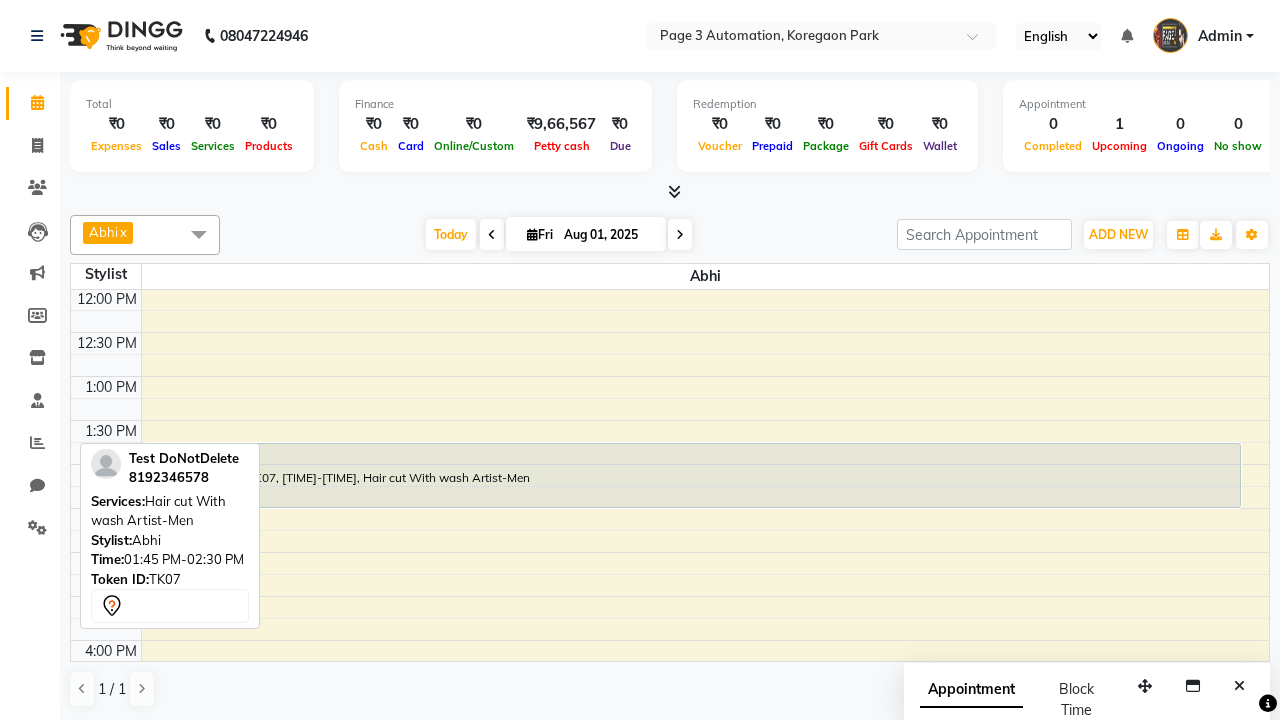 click on "Test DoNotDelete, TK07, [TIME]-[TIME], Hair cut With wash Artist-Men" at bounding box center (692, 475) 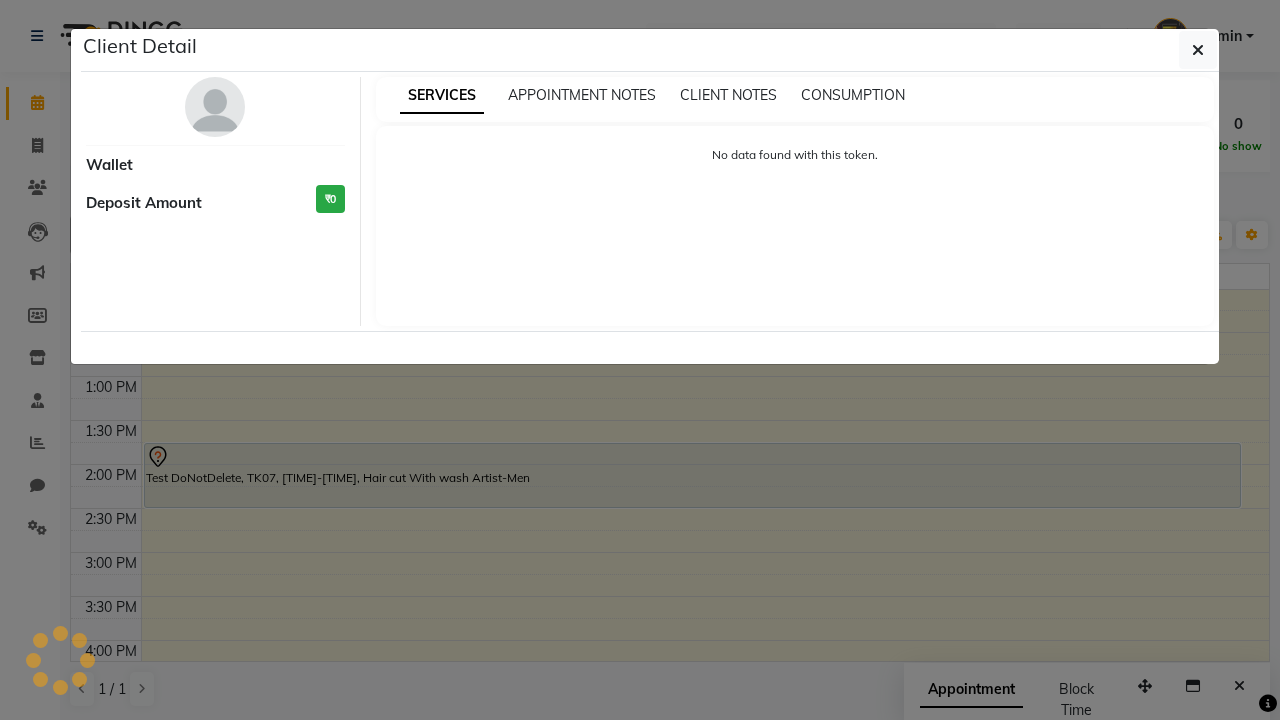 select on "7" 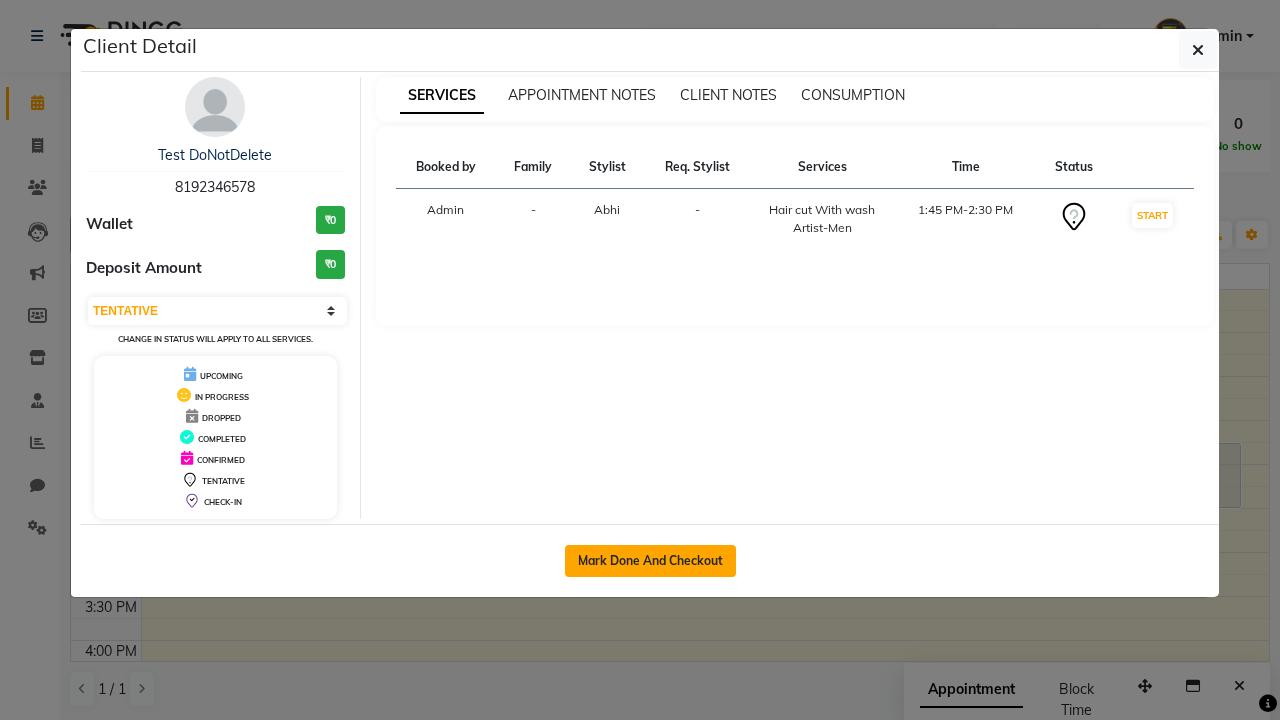 click on "Mark Done And Checkout" 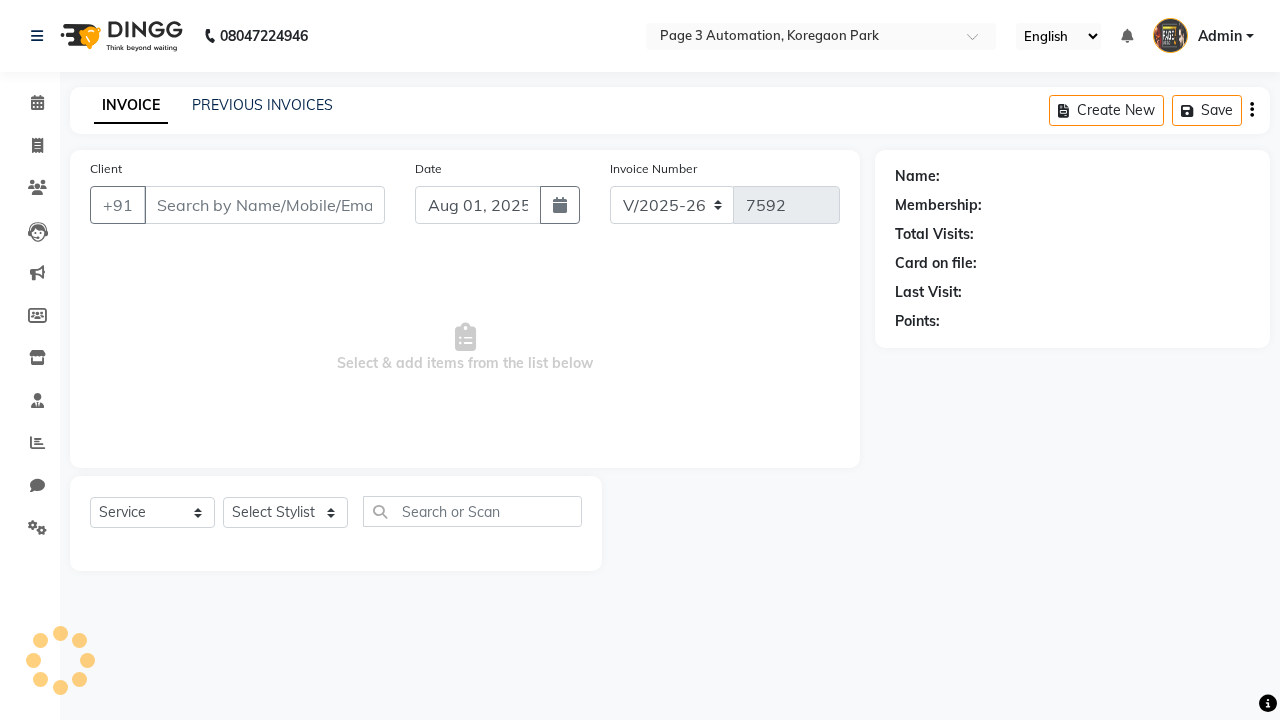 type on "8192346578" 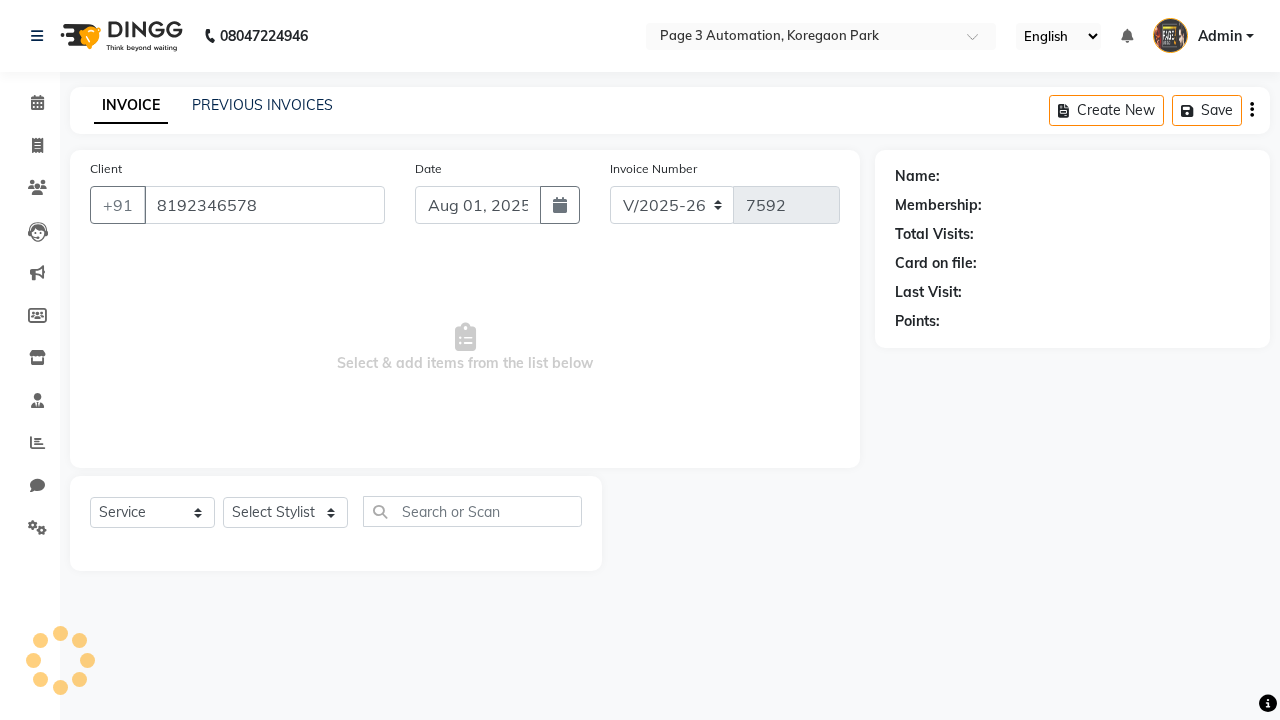 select on "711" 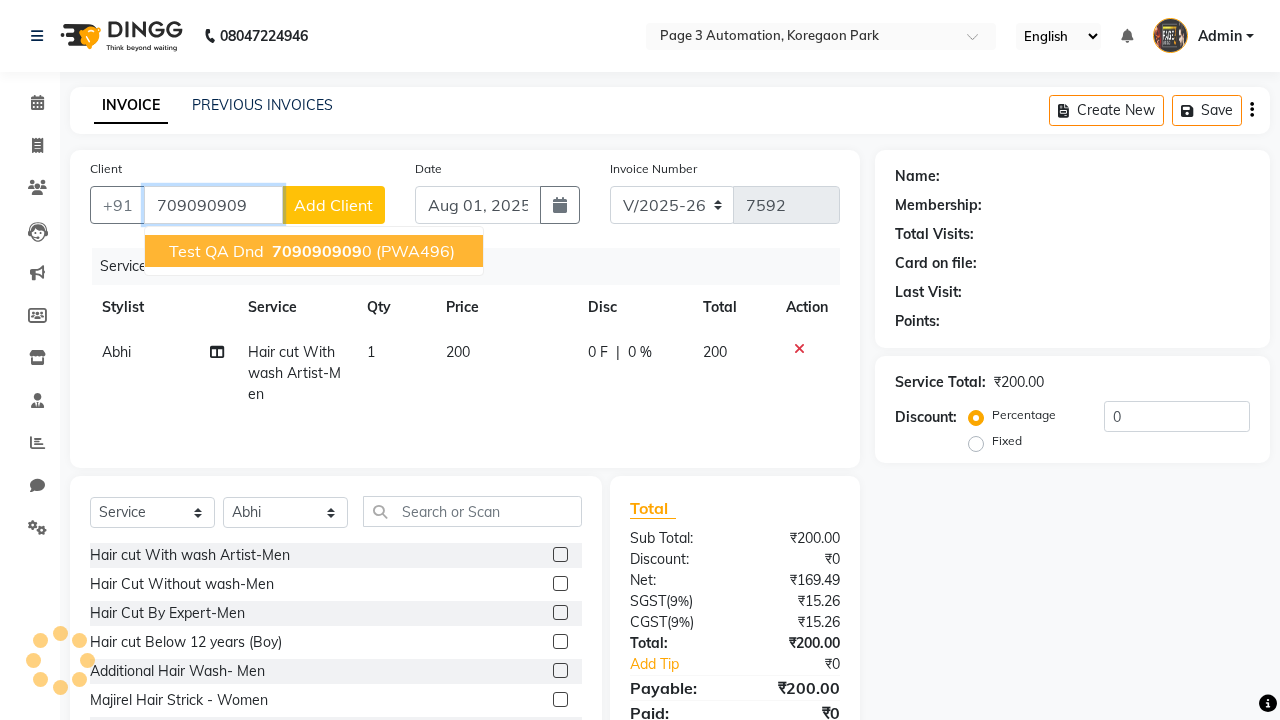 click on "709090909" at bounding box center [317, 251] 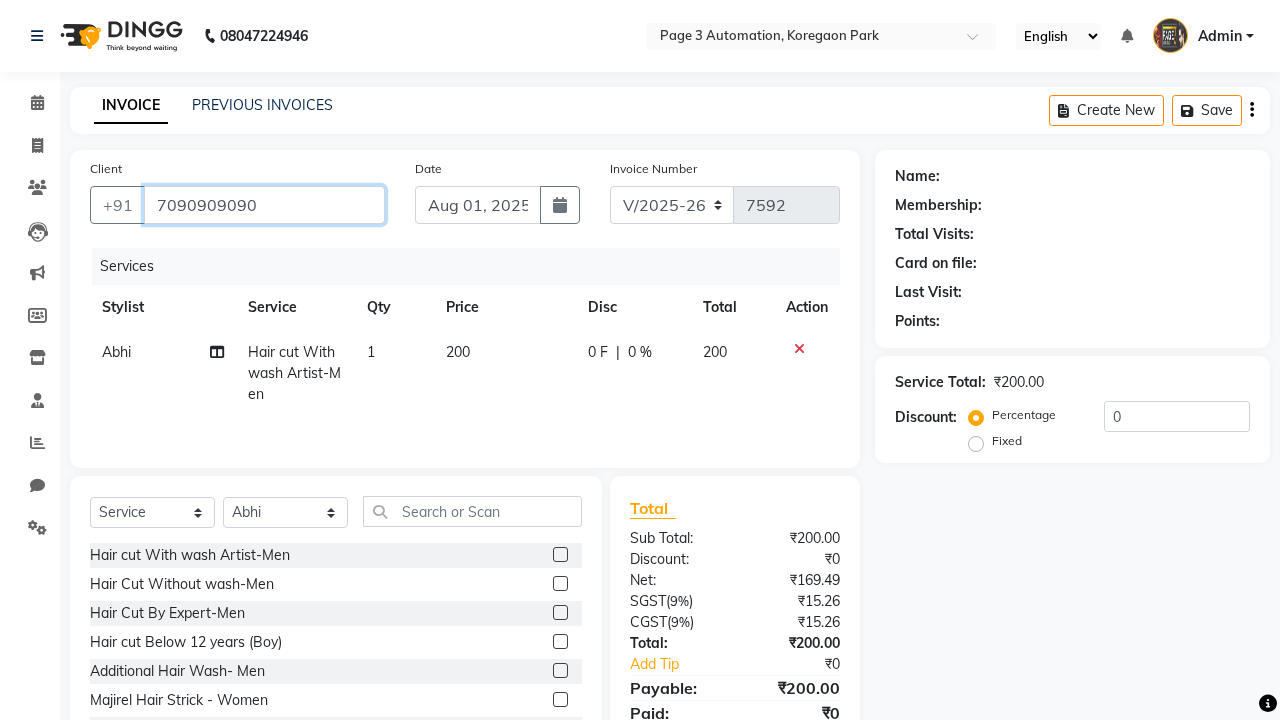 type on "7090909090" 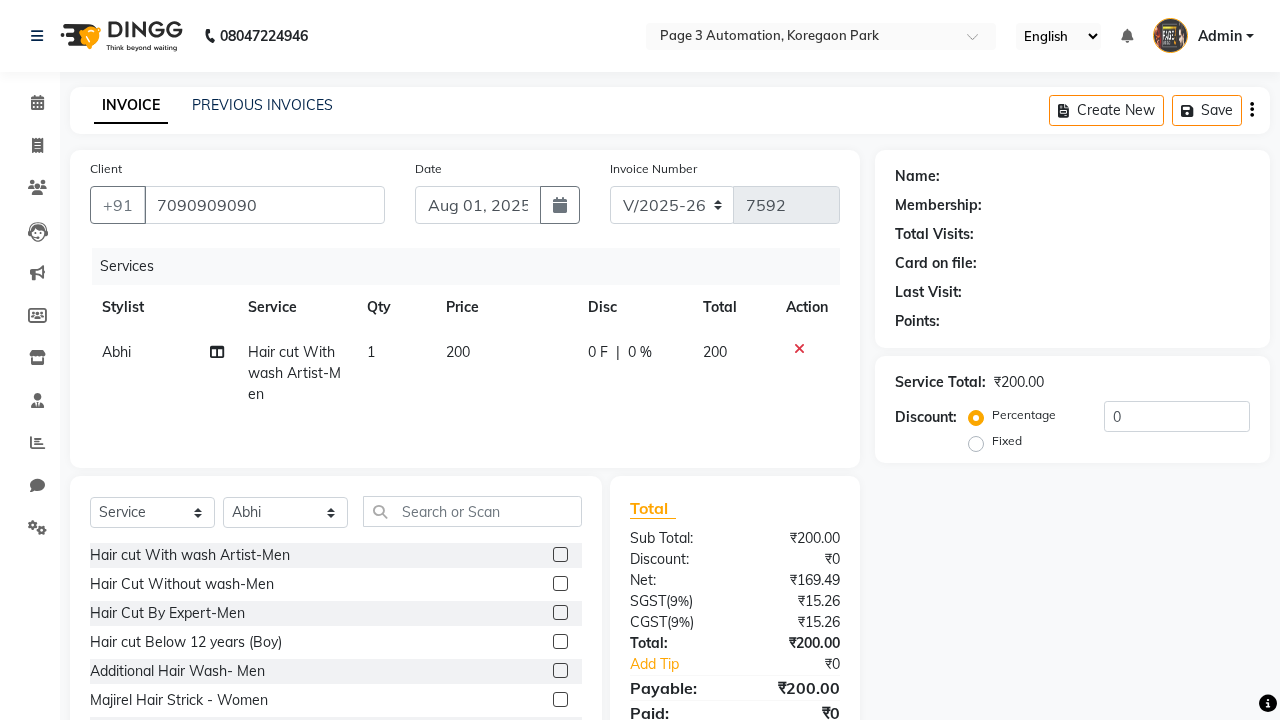 select on "1: Object" 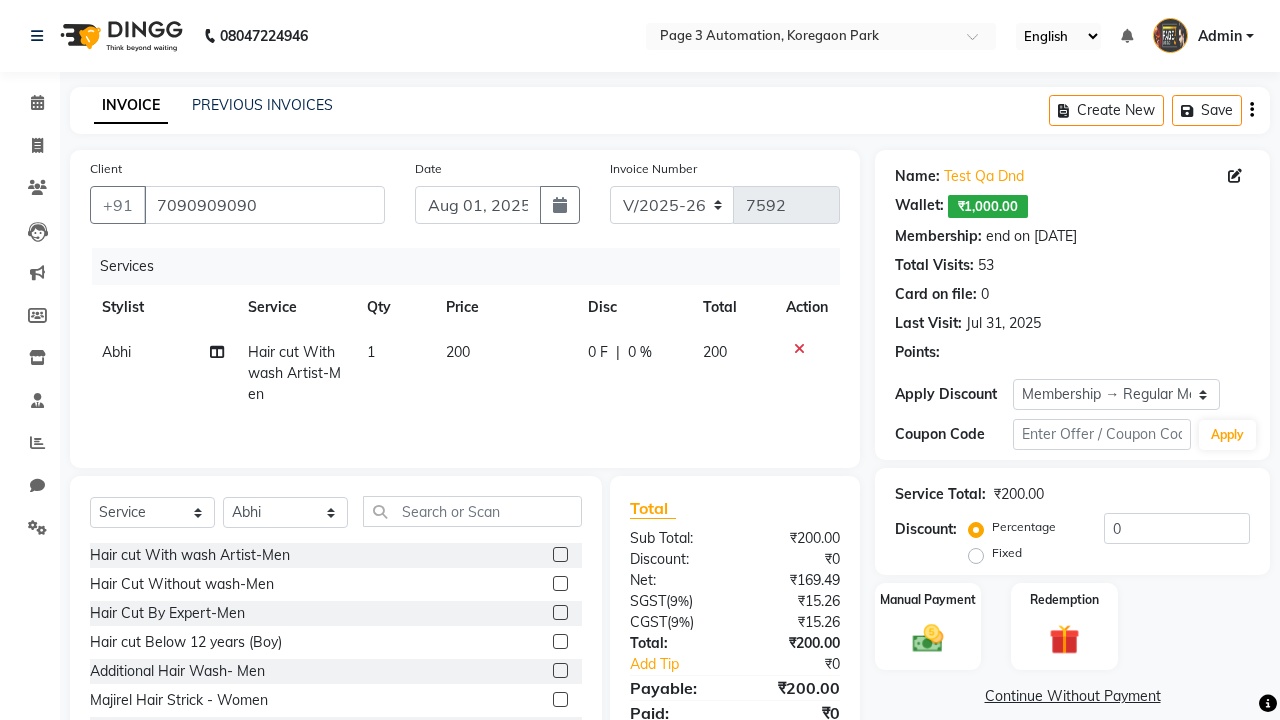 type on "20" 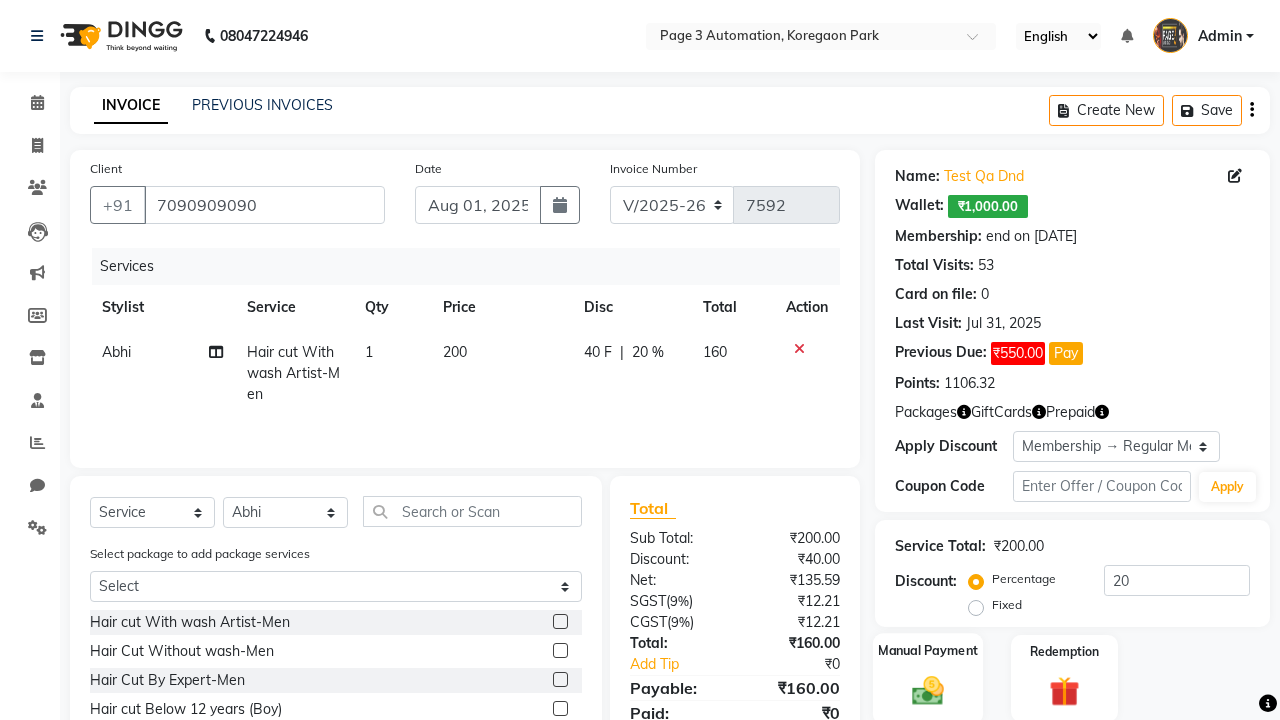 click 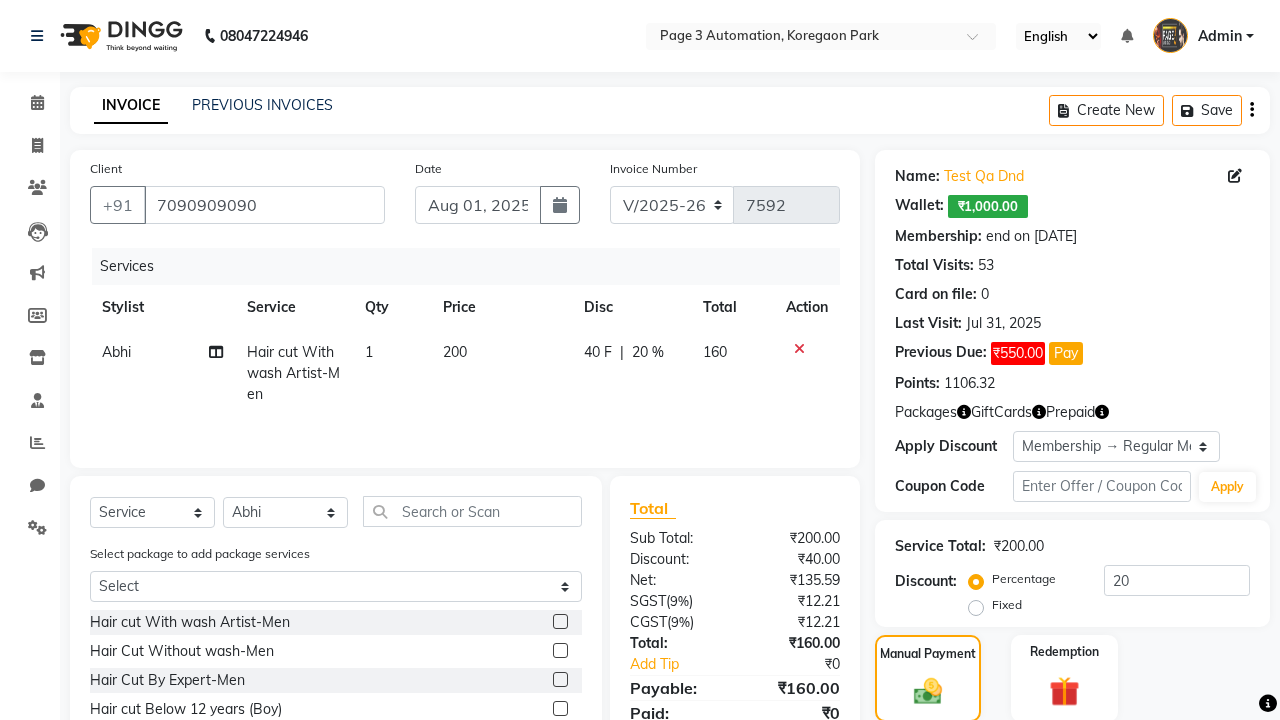 click on "ONLINE" 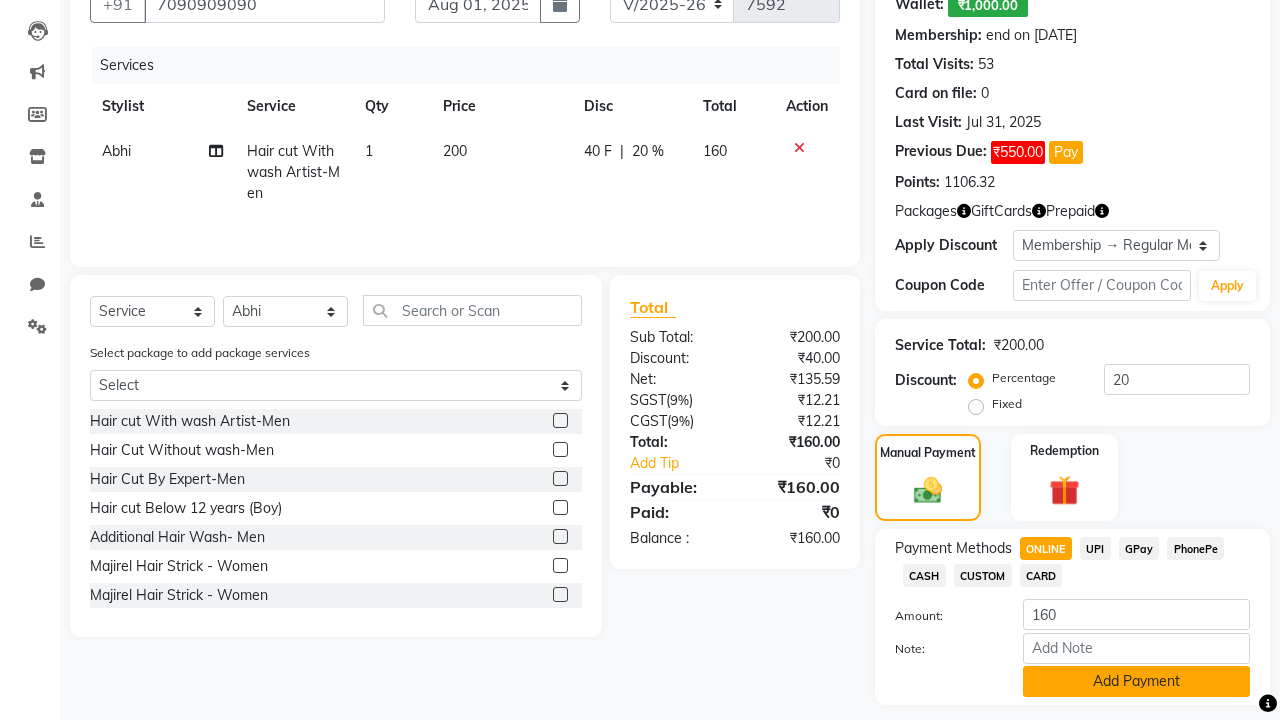 click on "Add Payment" 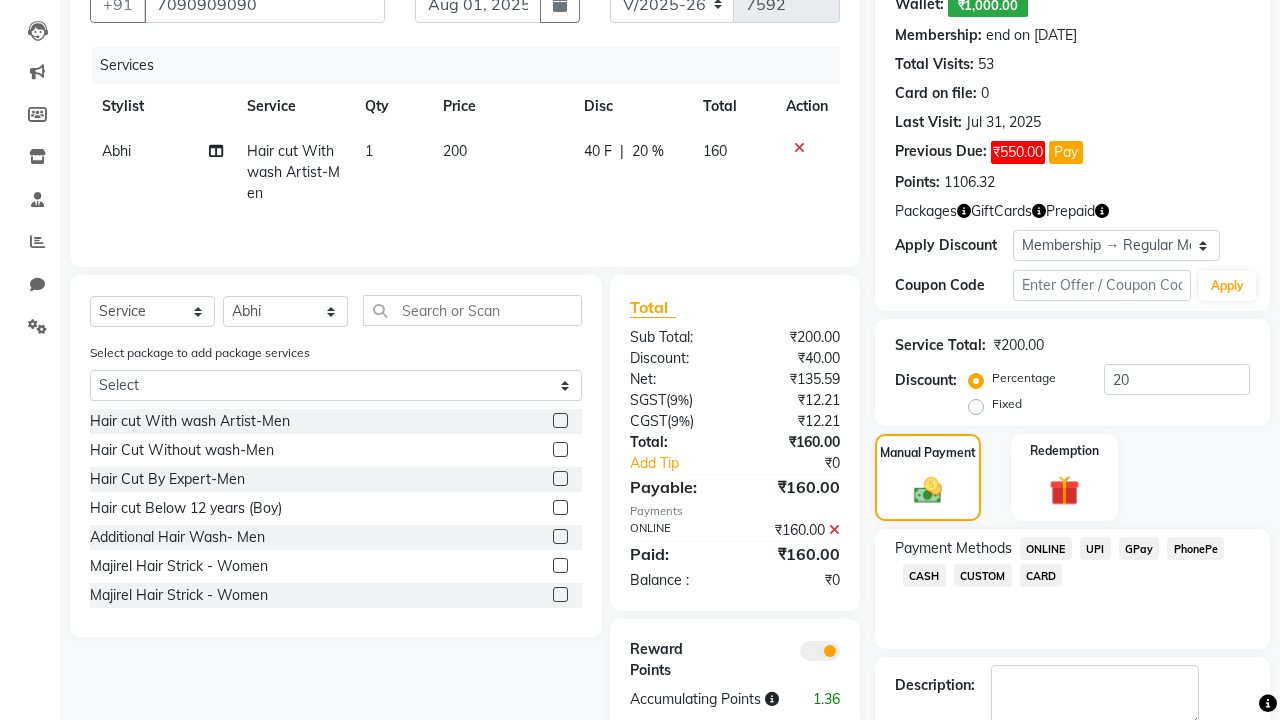 click on "Checkout" 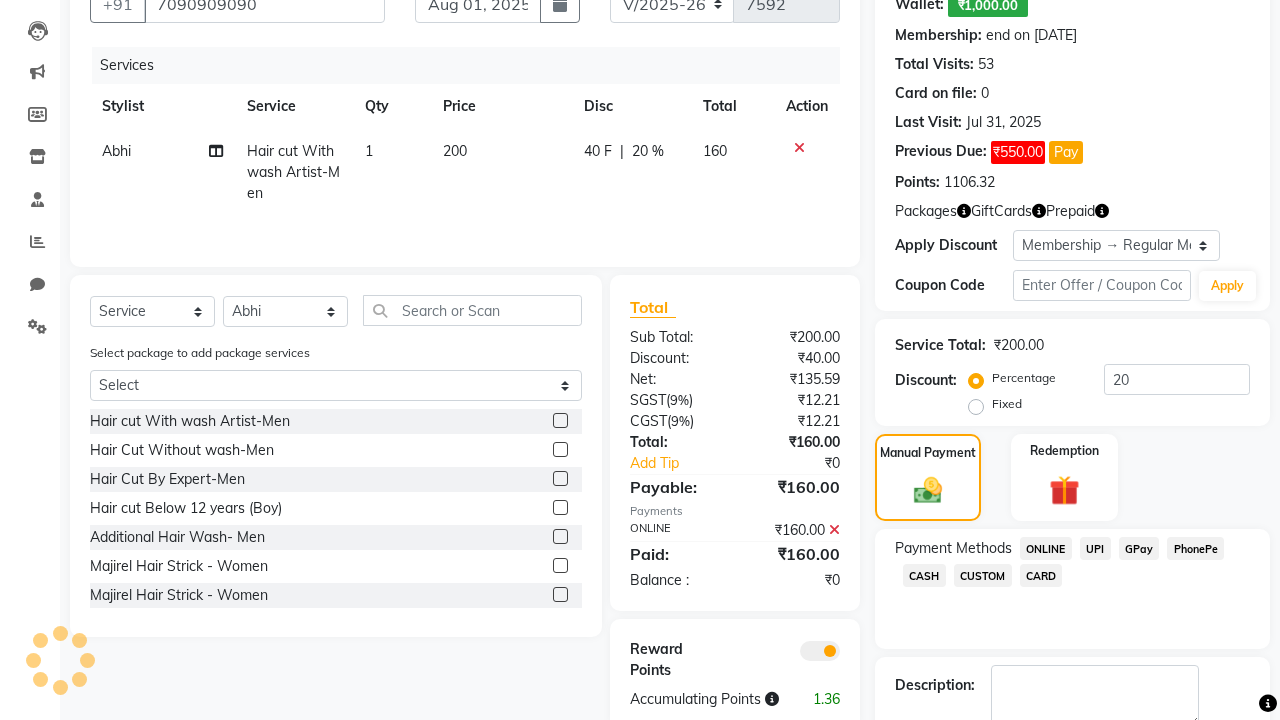 scroll, scrollTop: 314, scrollLeft: 0, axis: vertical 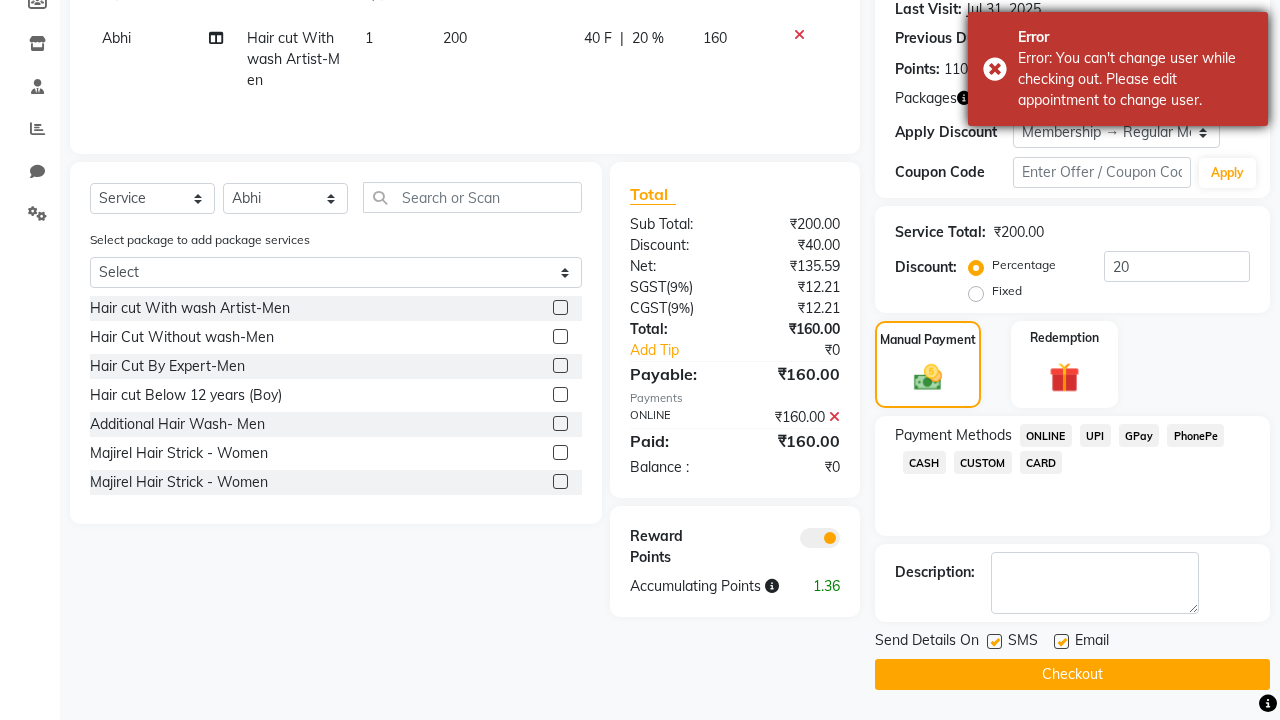 click on "Error: You can't change user while checking out. Please edit appointment to change user." at bounding box center [1135, 79] 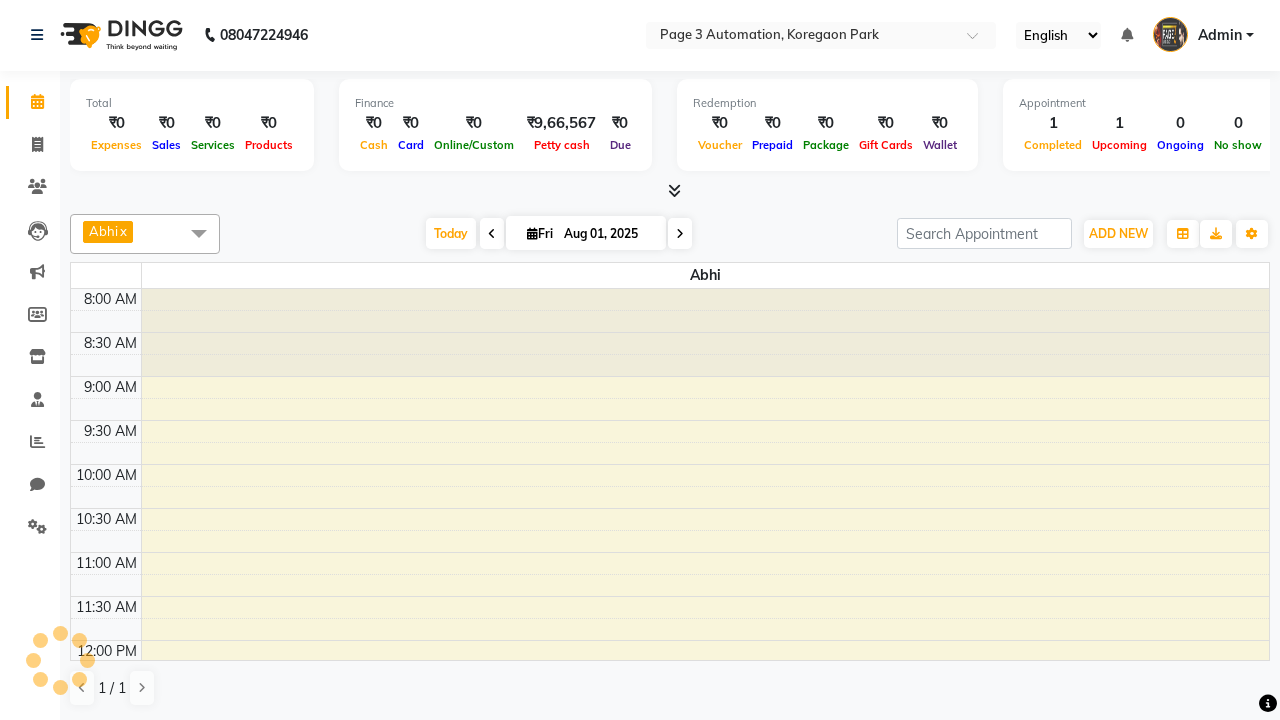 scroll, scrollTop: 0, scrollLeft: 0, axis: both 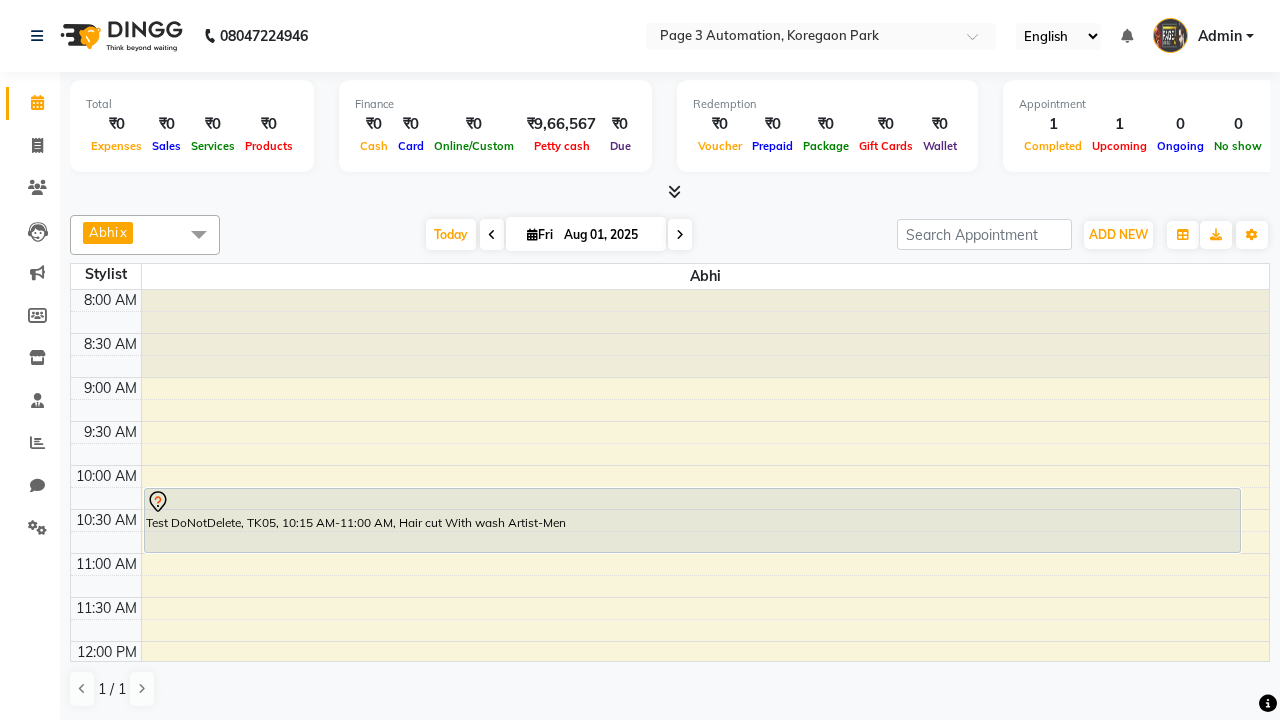 click on "Test DoNotDelete, TK07, [TIME]-[TIME], Hair cut With wash Artist-Men" at bounding box center [692, 828] 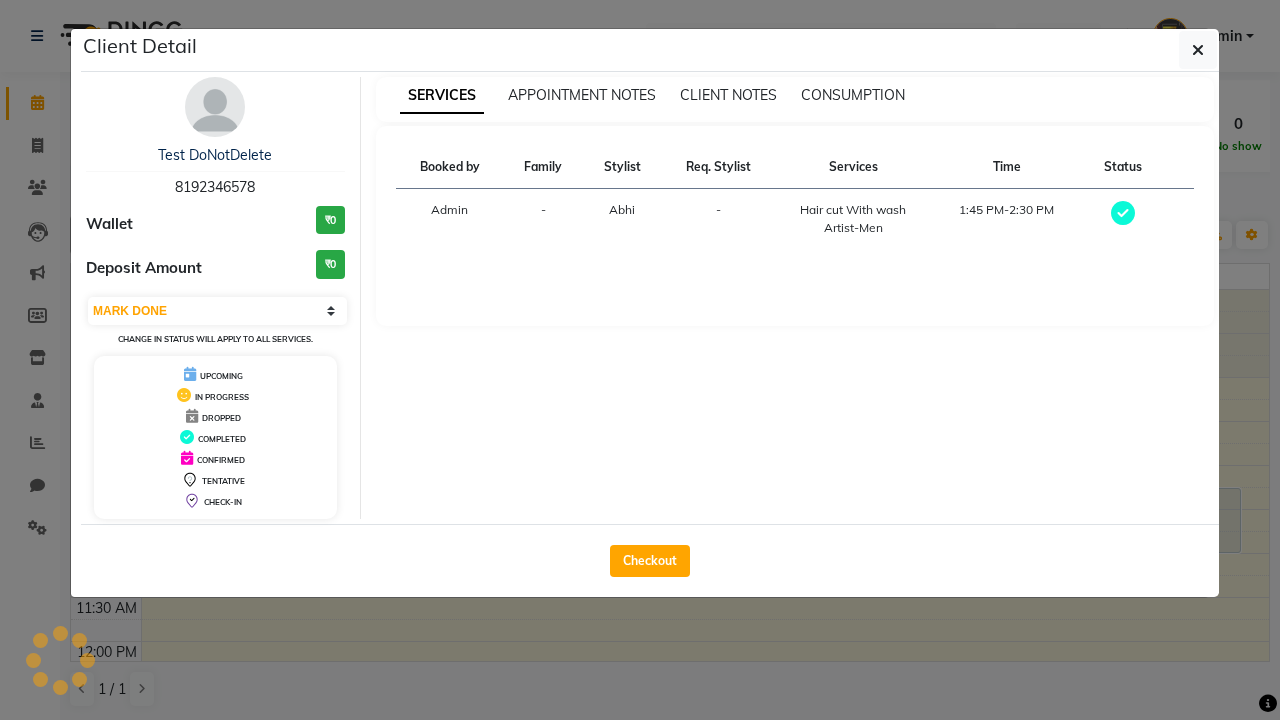 scroll, scrollTop: 353, scrollLeft: 0, axis: vertical 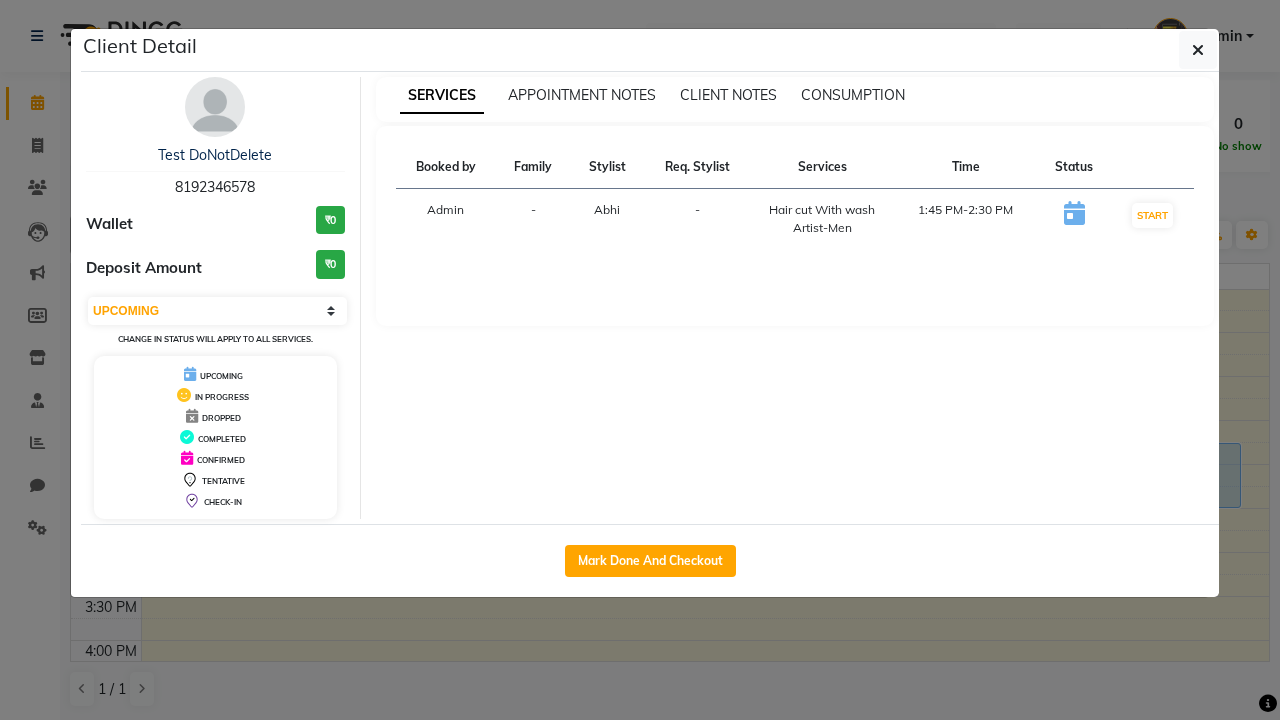 select on "2" 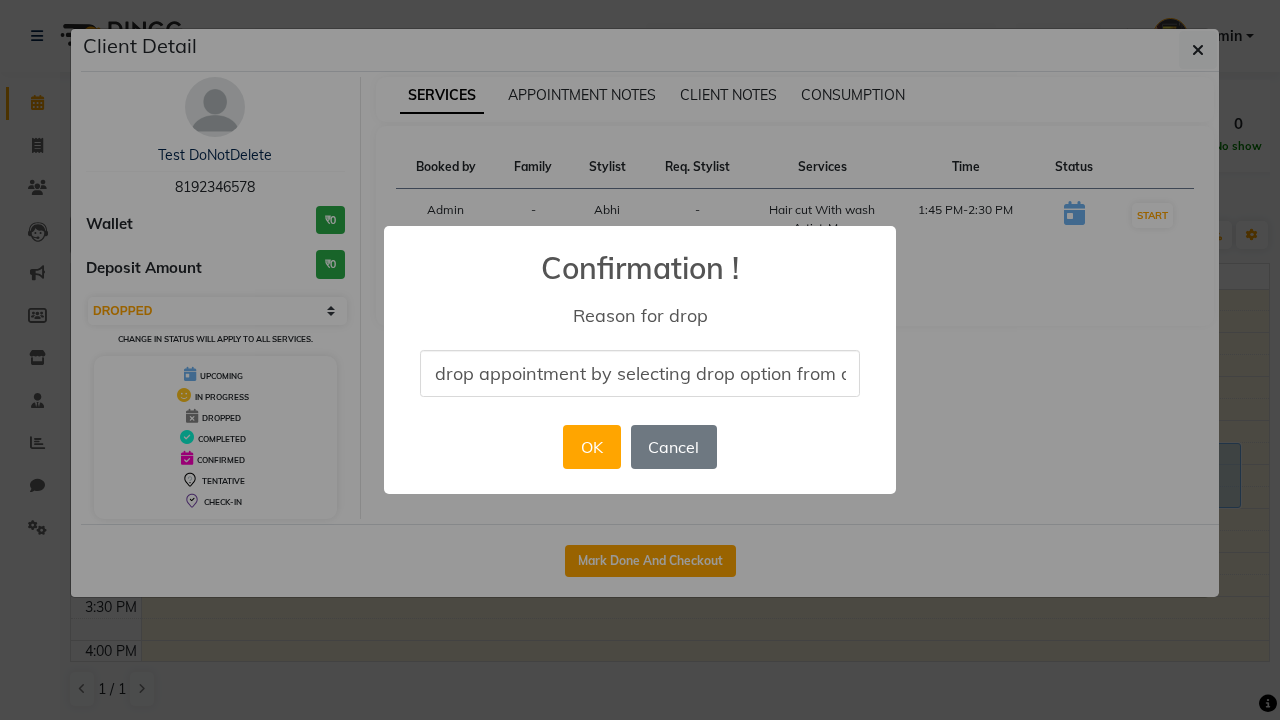 scroll, scrollTop: 0, scrollLeft: 82, axis: horizontal 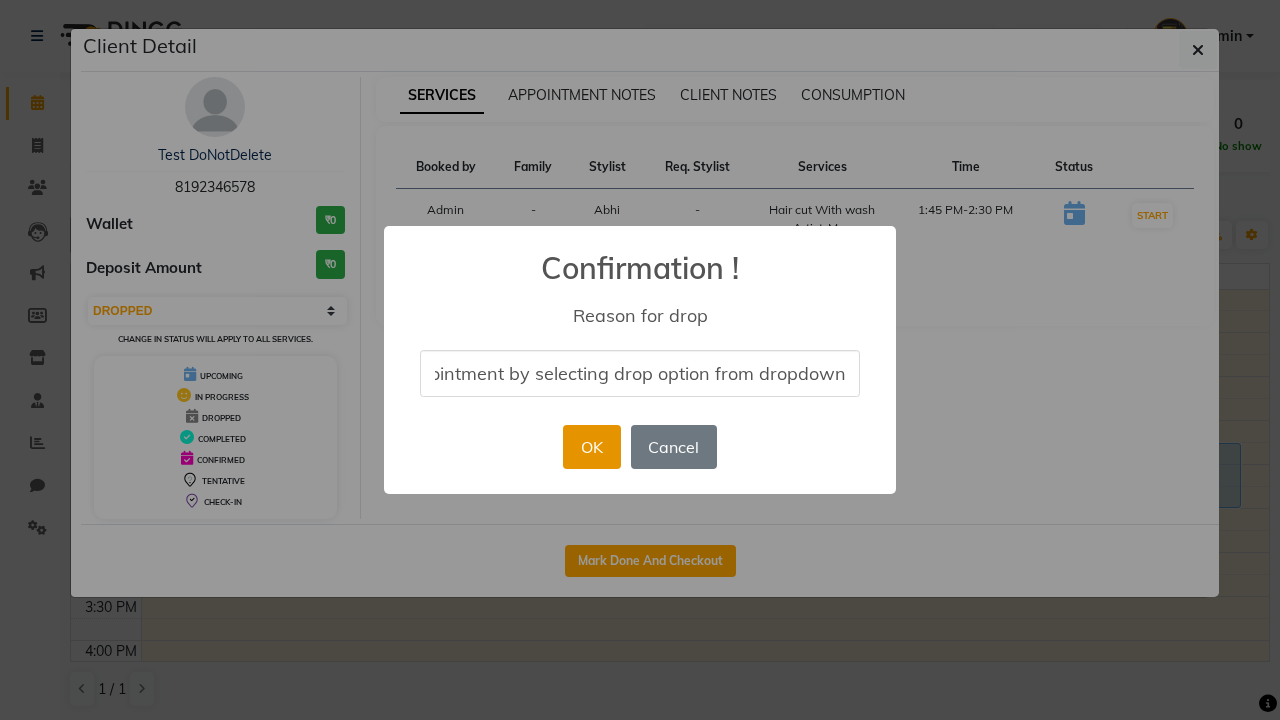 type on "drop appointment by selecting drop option from dropdown" 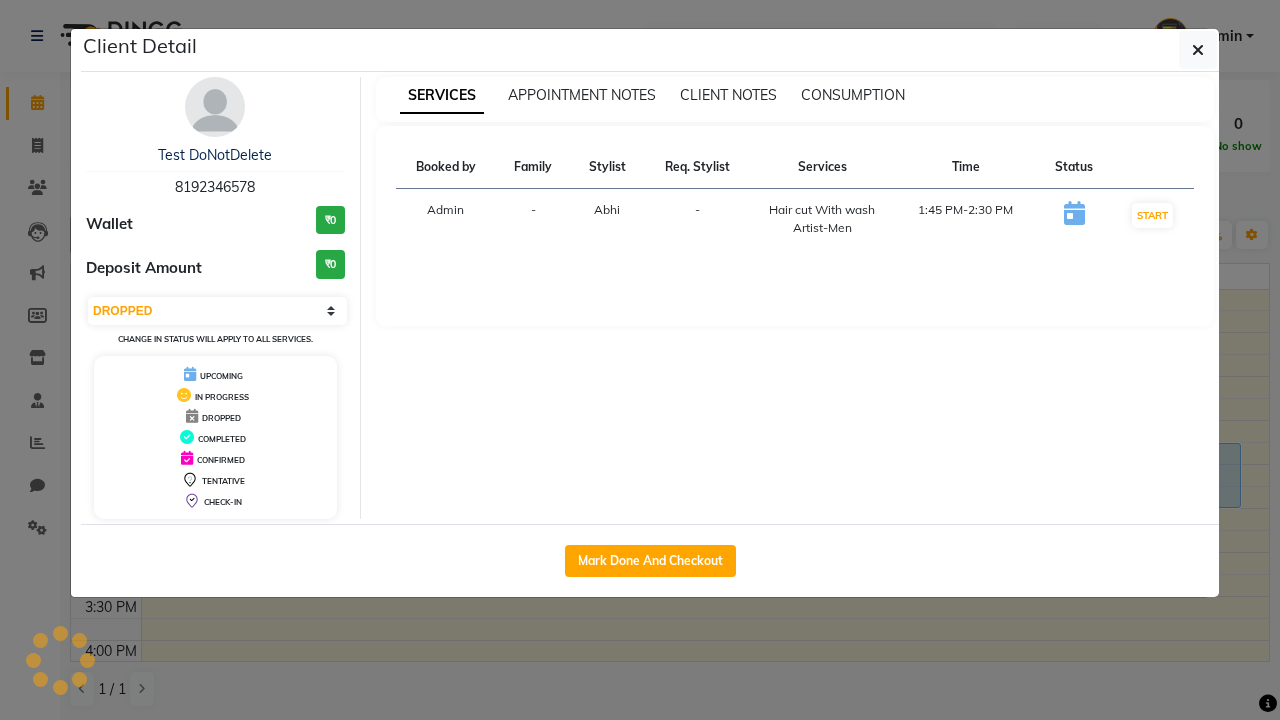 scroll, scrollTop: 0, scrollLeft: 0, axis: both 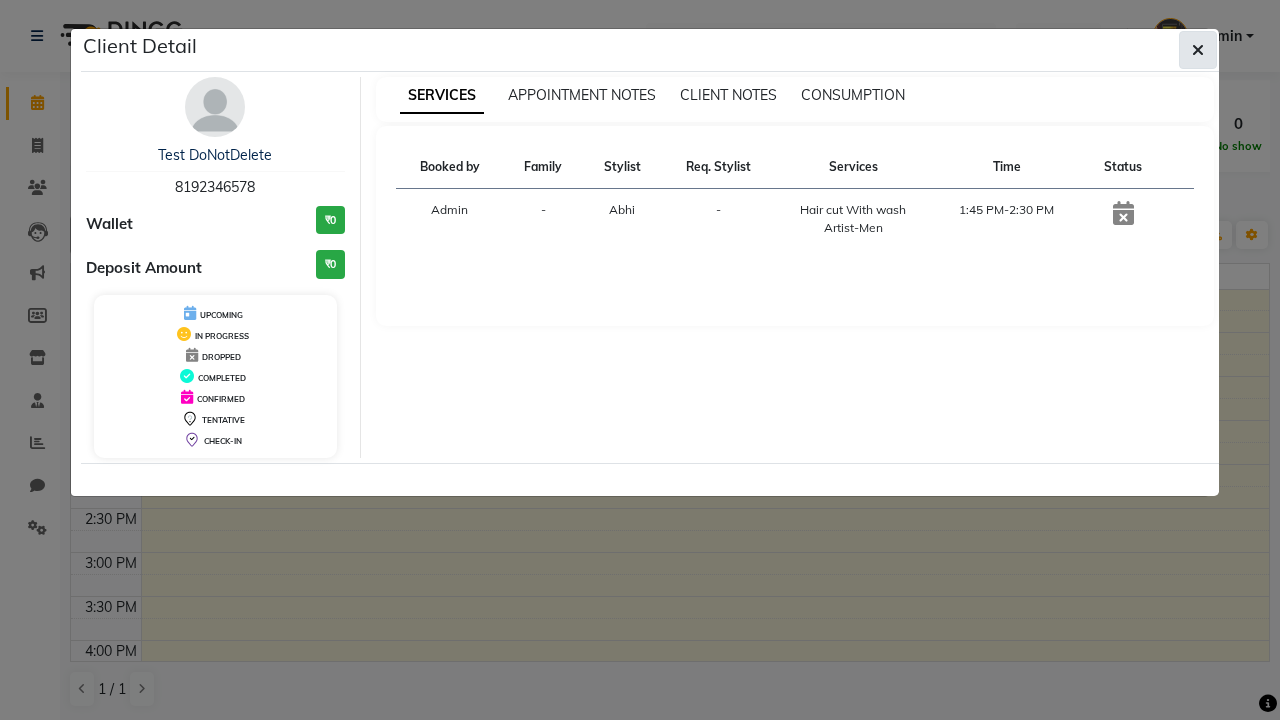 click 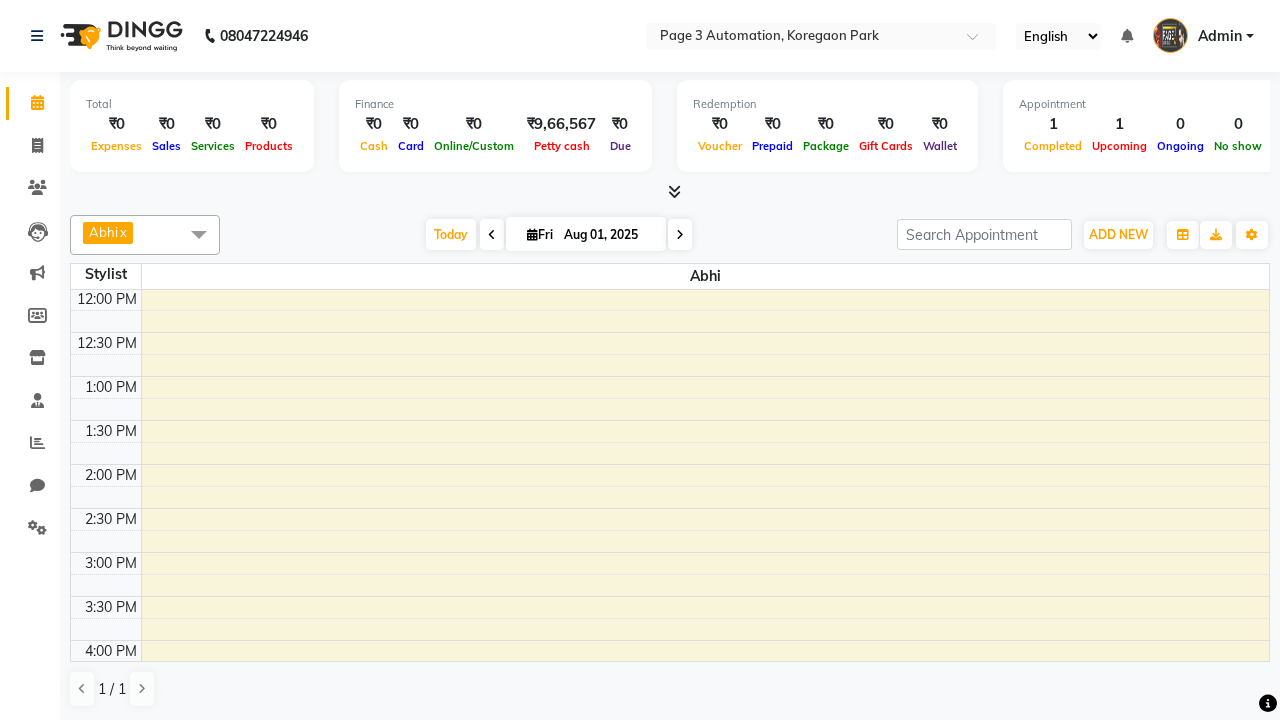 click at bounding box center [199, 234] 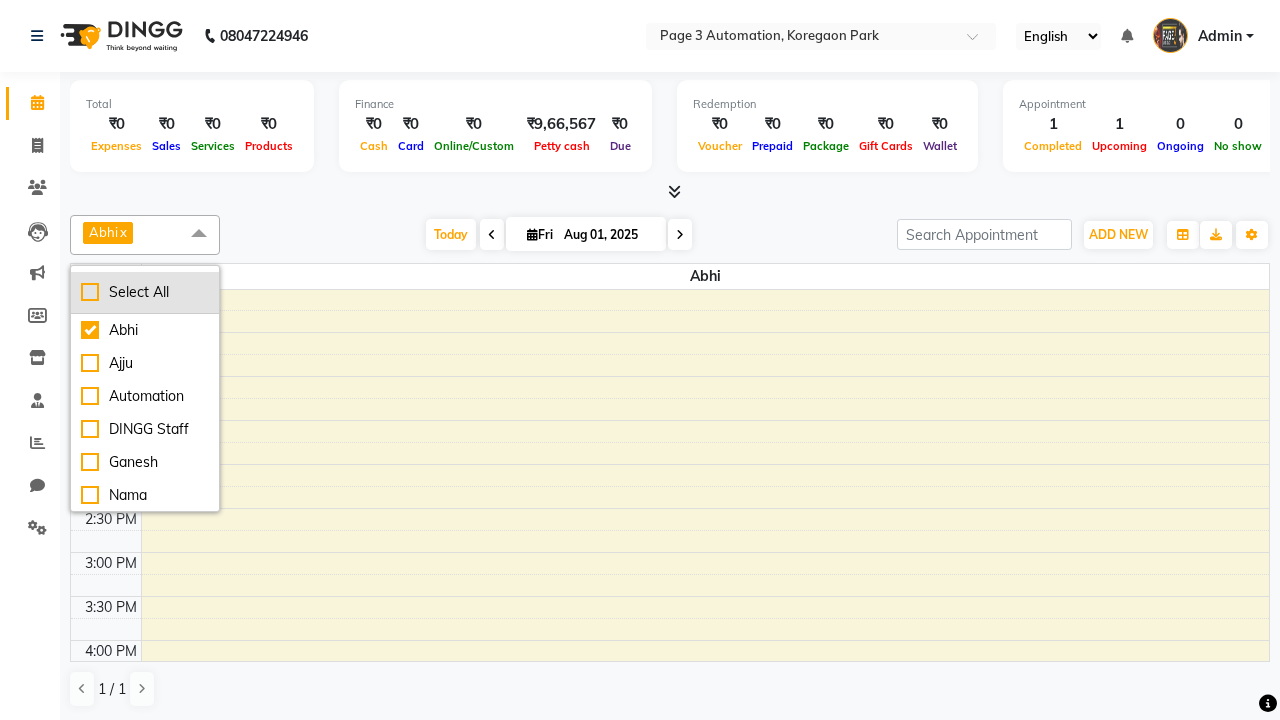 click on "Select All" at bounding box center [145, 292] 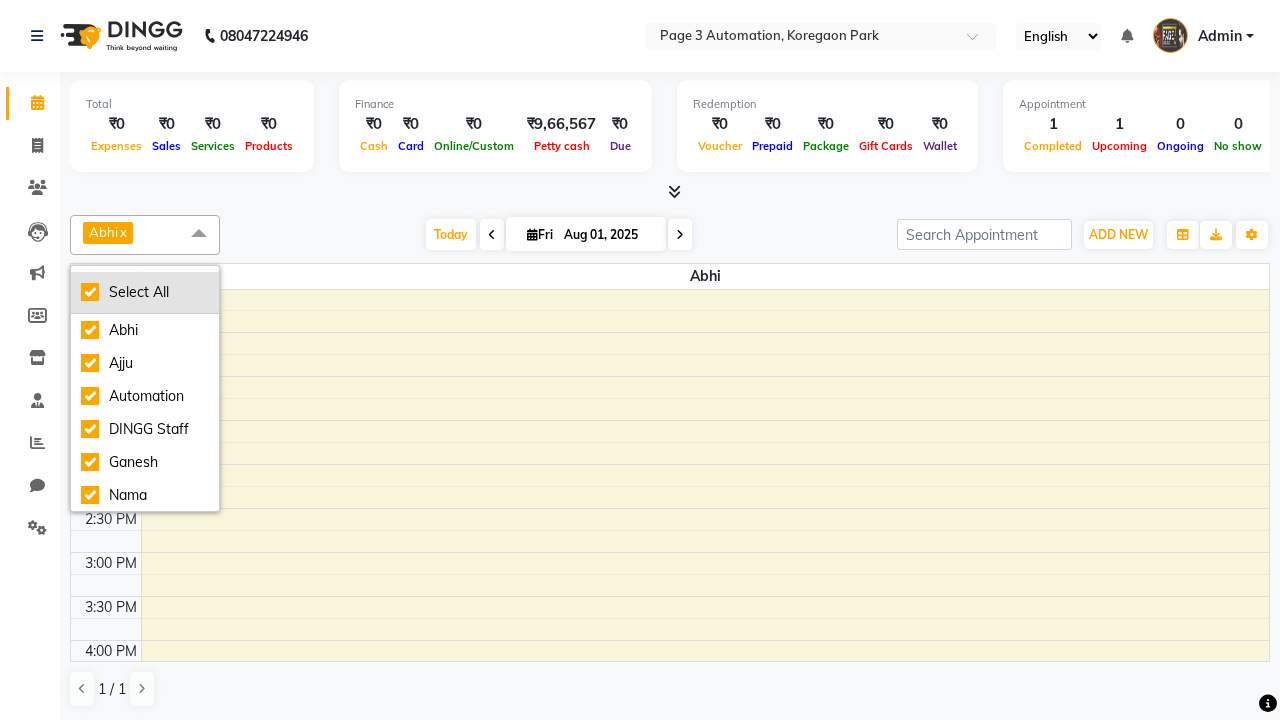 checkbox on "true" 